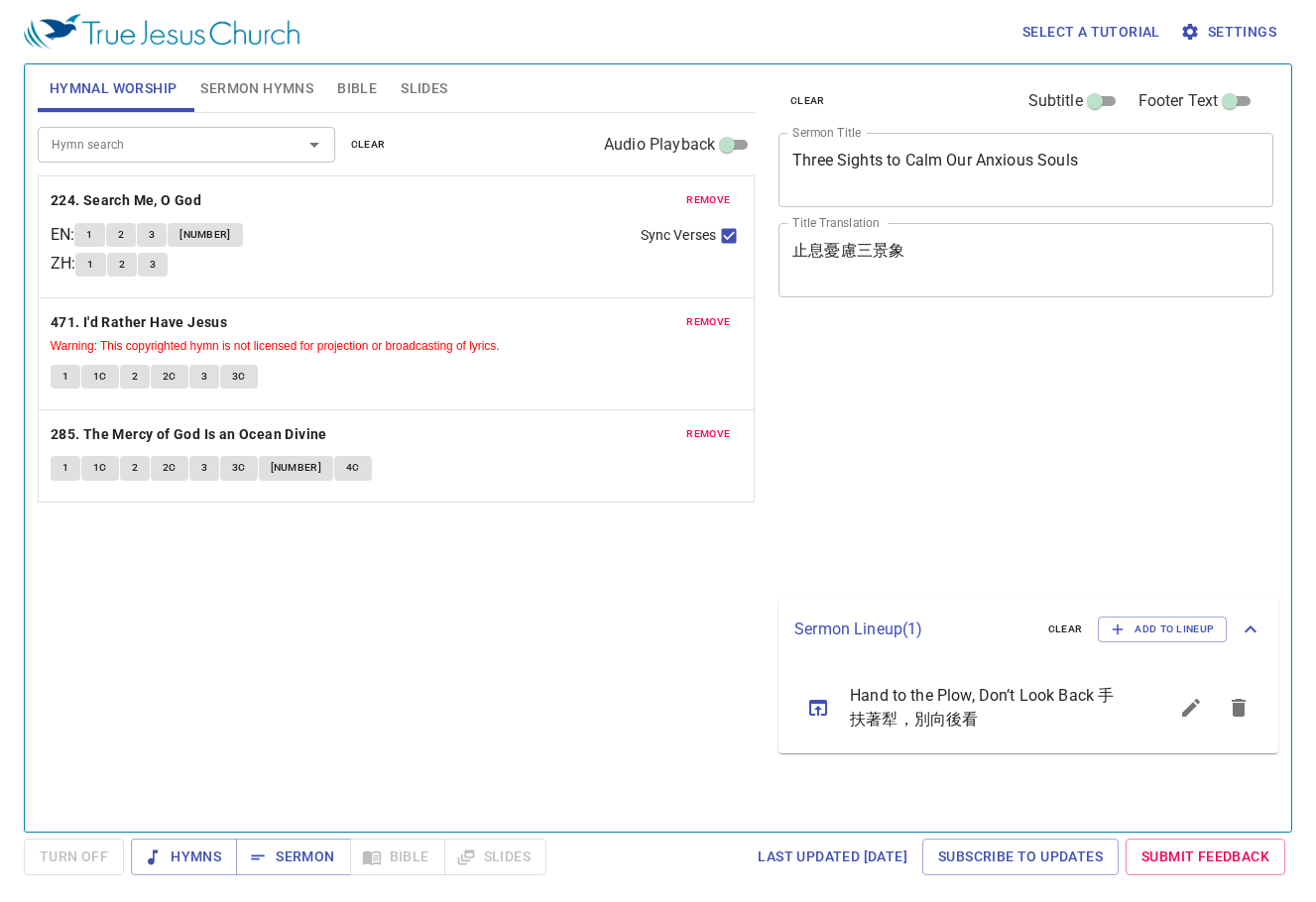 scroll, scrollTop: 0, scrollLeft: 0, axis: both 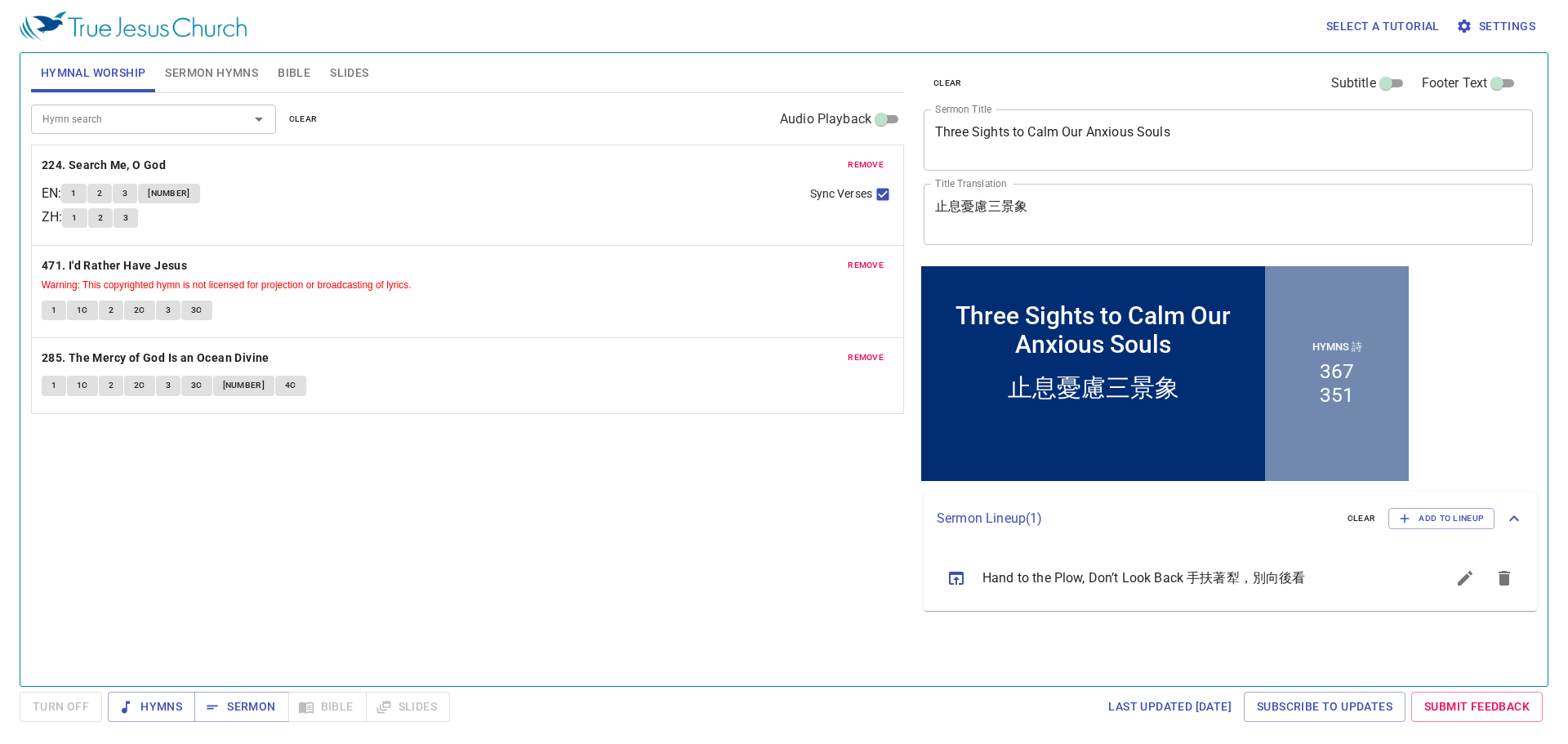 click on "Hymn search Hymn search  clear Audio Playback remove 224. Search Me, O God  EN :  1 2 3 4 ZH :  1 2 3 Sync Verses remove 471. I'd Rather Have Jesus  Warning: This copyrighted hymn is not licensed for projection or broadcasting of lyrics. 1 1C 2 2C 3 3C remove 285. The Mercy of God Is an Ocean Divine  1 1C 2 2C 3 3C 4 4C" at bounding box center [467, 382] 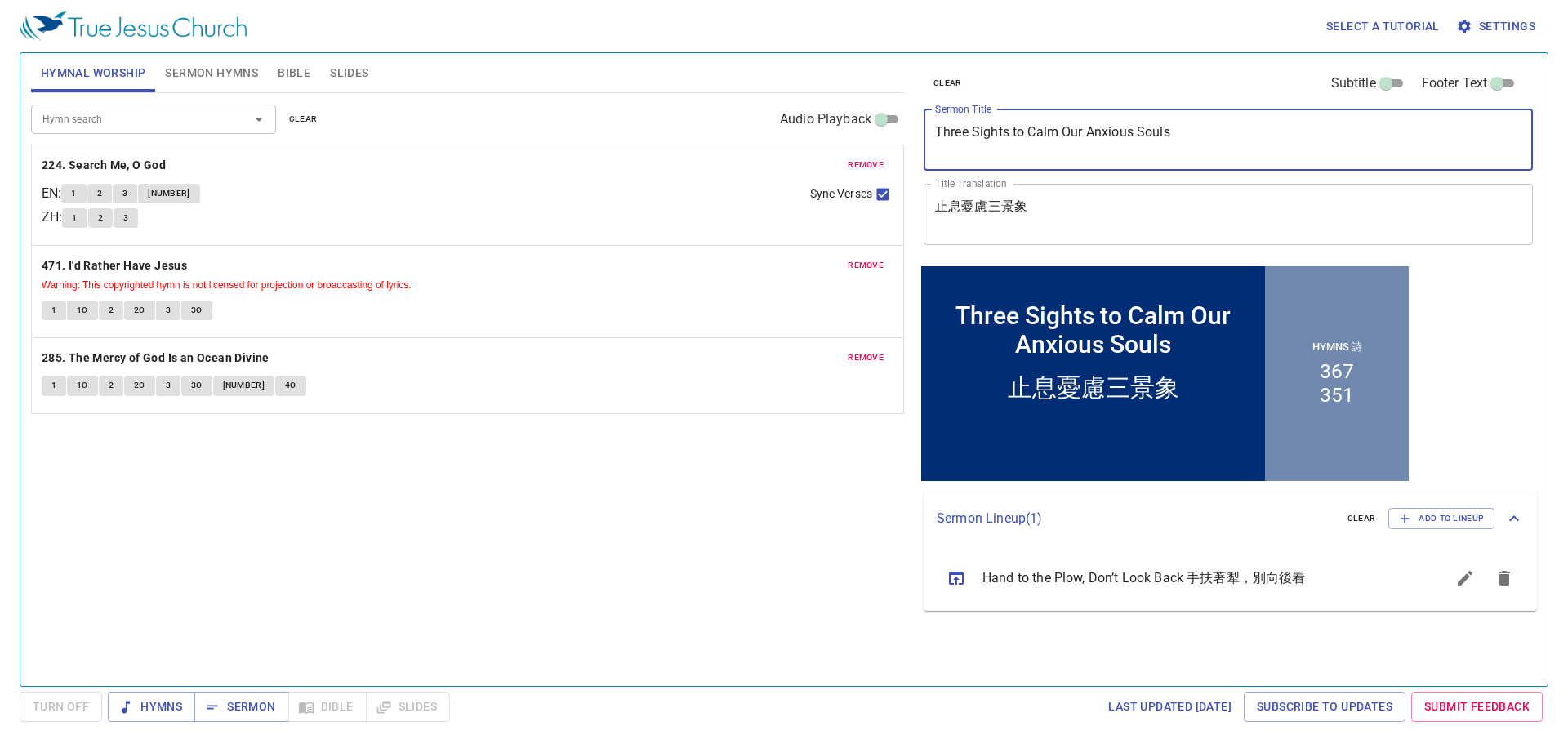 drag, startPoint x: 1143, startPoint y: 129, endPoint x: 740, endPoint y: 101, distance: 403.97153 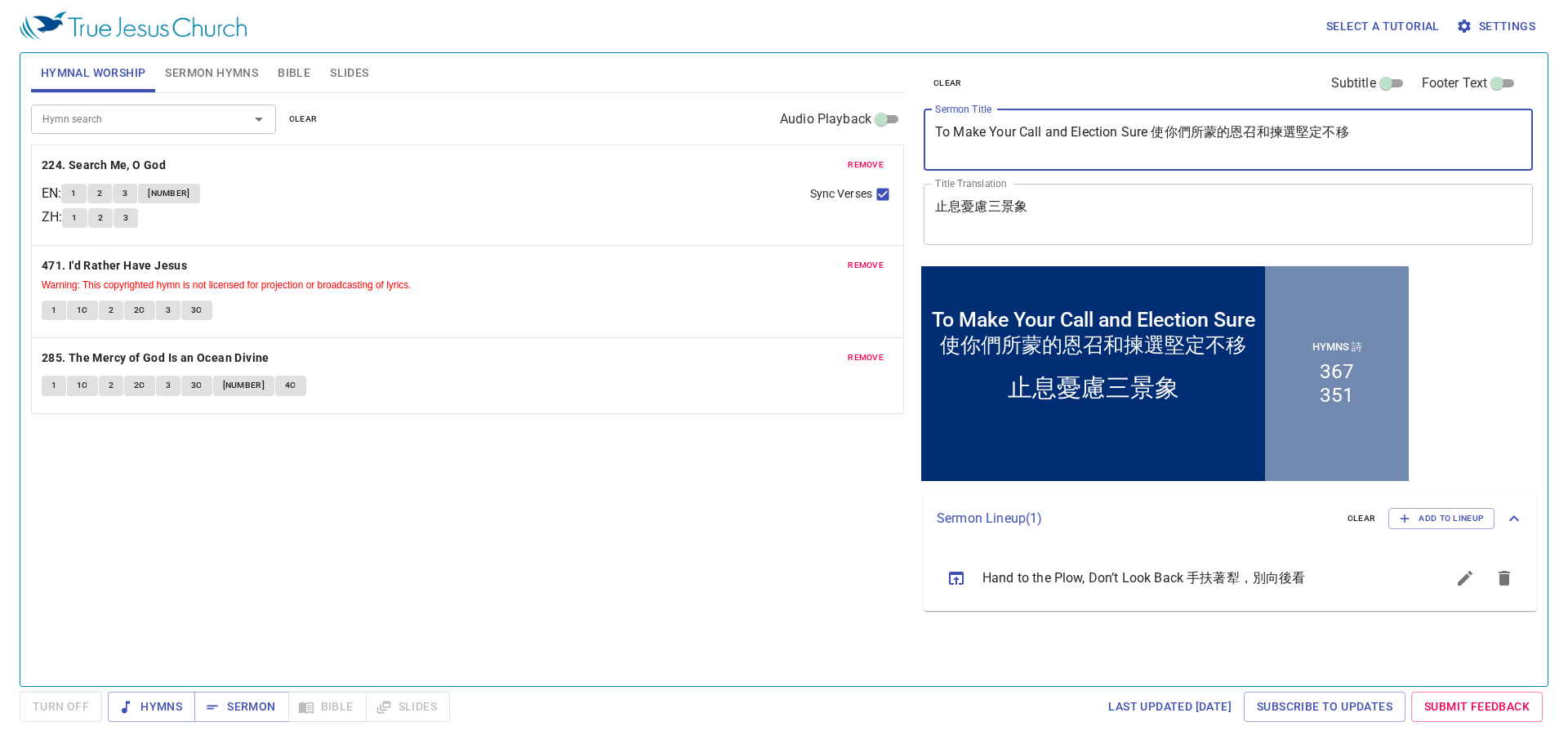 type on "To Make Your Call and Election Sure 使你們所蒙的恩召和揀選堅定不移" 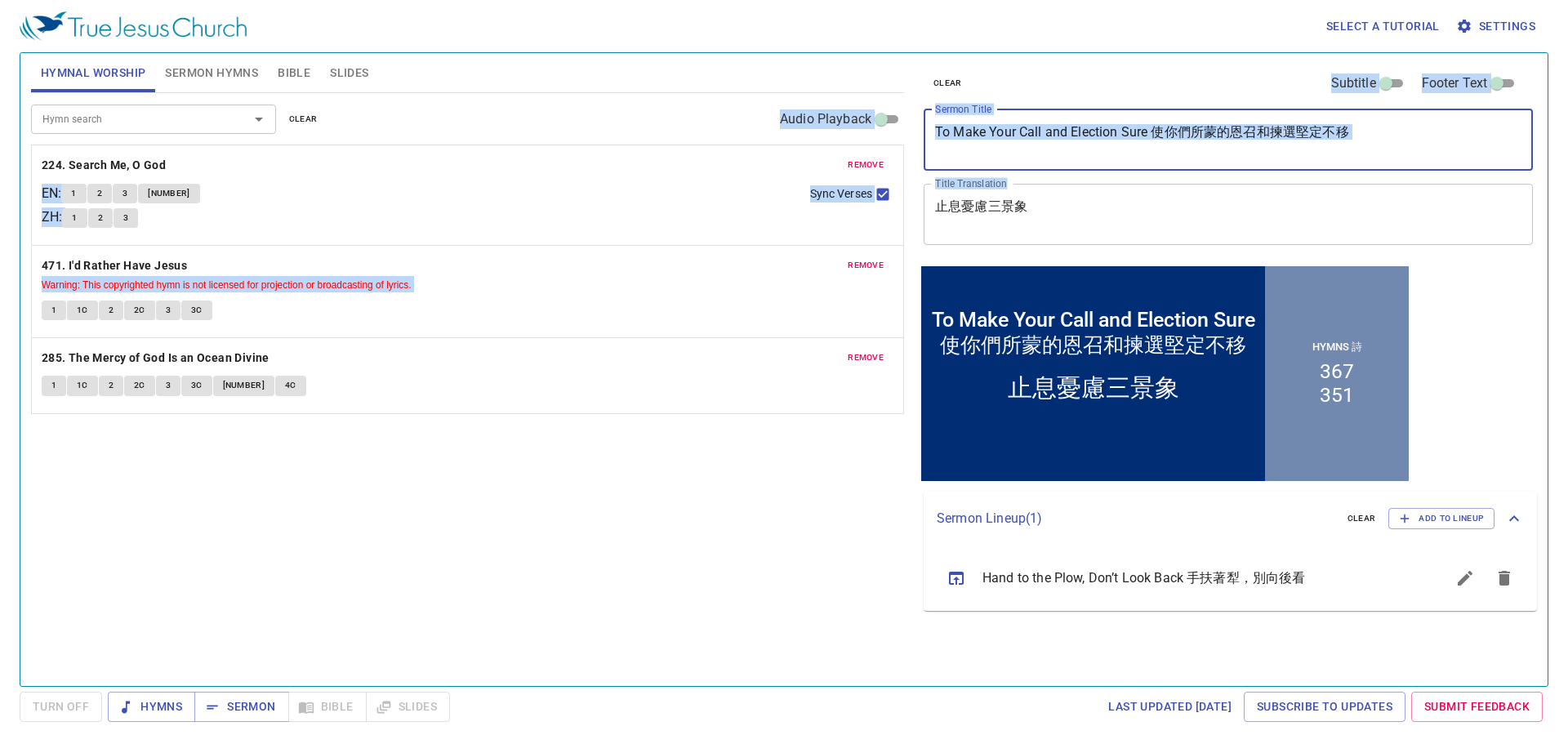 drag, startPoint x: 1035, startPoint y: 198, endPoint x: 612, endPoint y: 129, distance: 428.59071 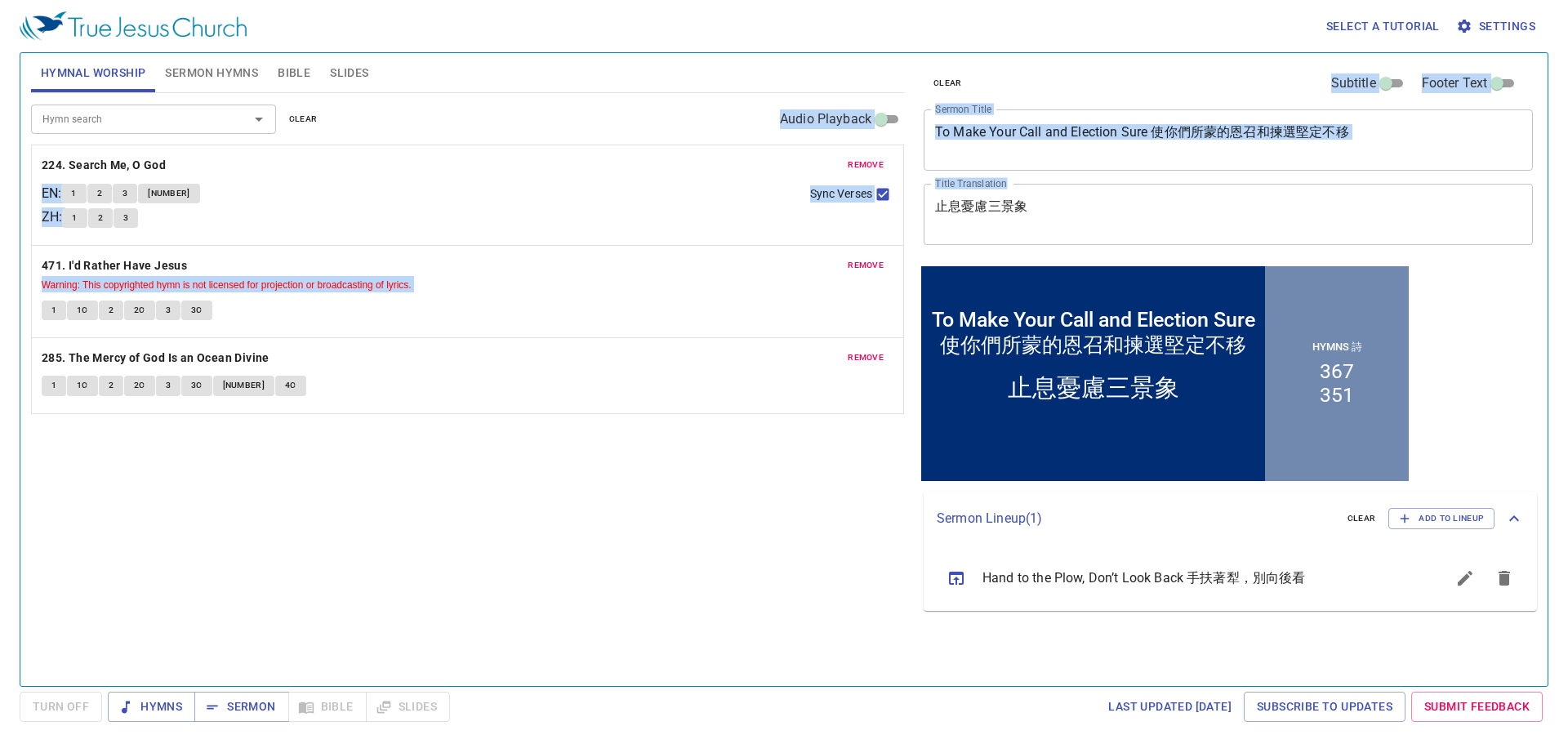 click on "止息憂慮三景象" at bounding box center (1228, 214) 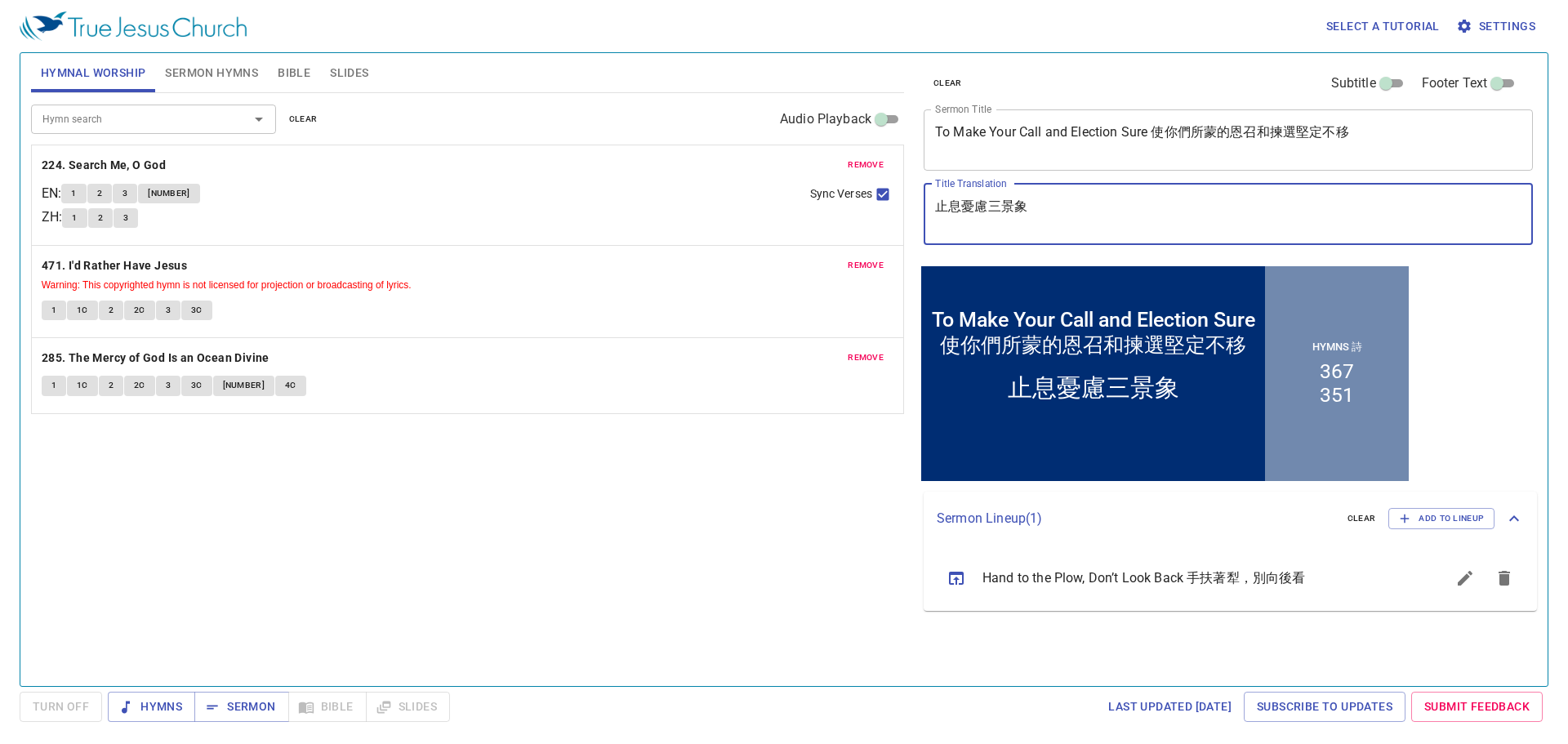 drag, startPoint x: 935, startPoint y: 197, endPoint x: 867, endPoint y: 198, distance: 68.00735 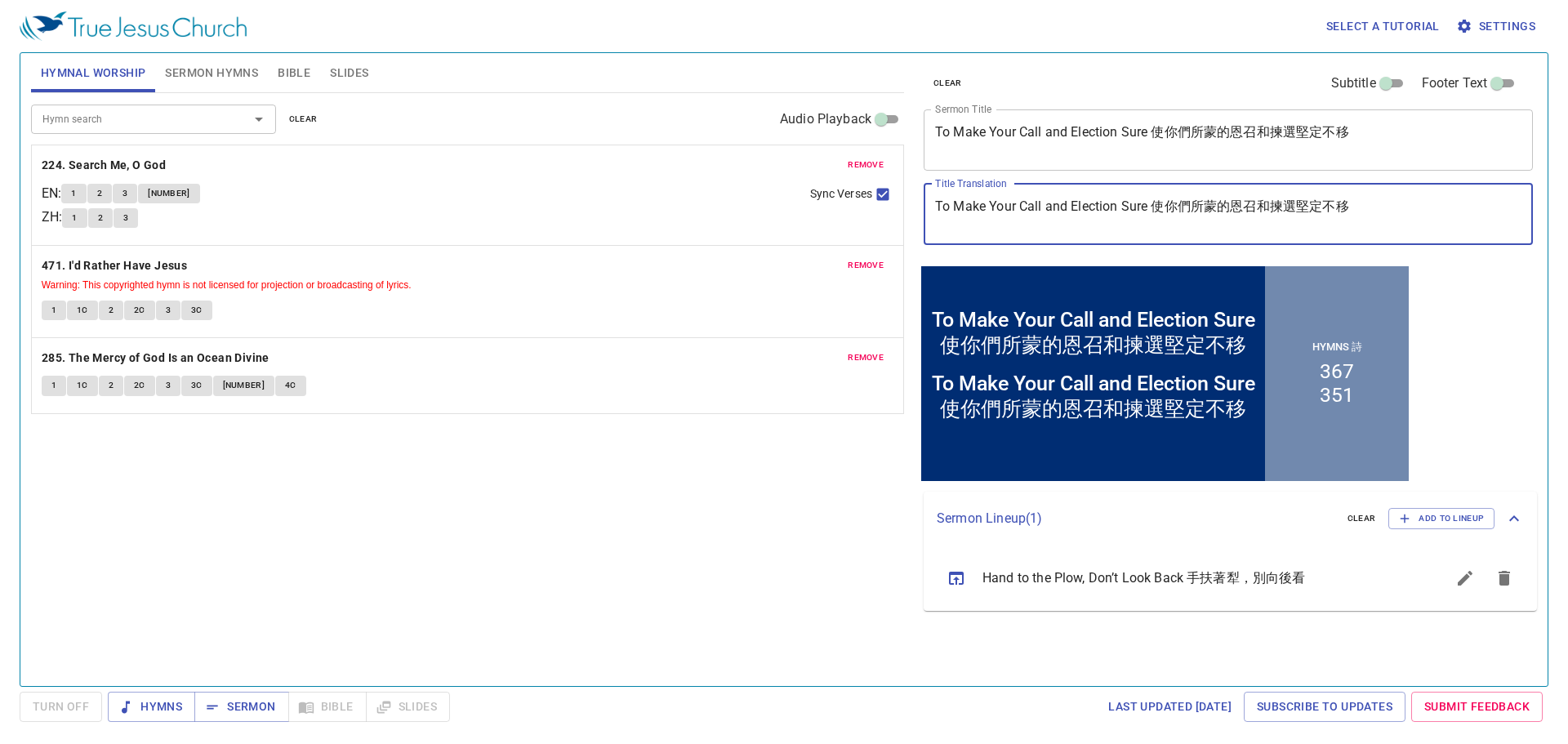 drag, startPoint x: 1150, startPoint y: 210, endPoint x: 676, endPoint y: 164, distance: 476.2268 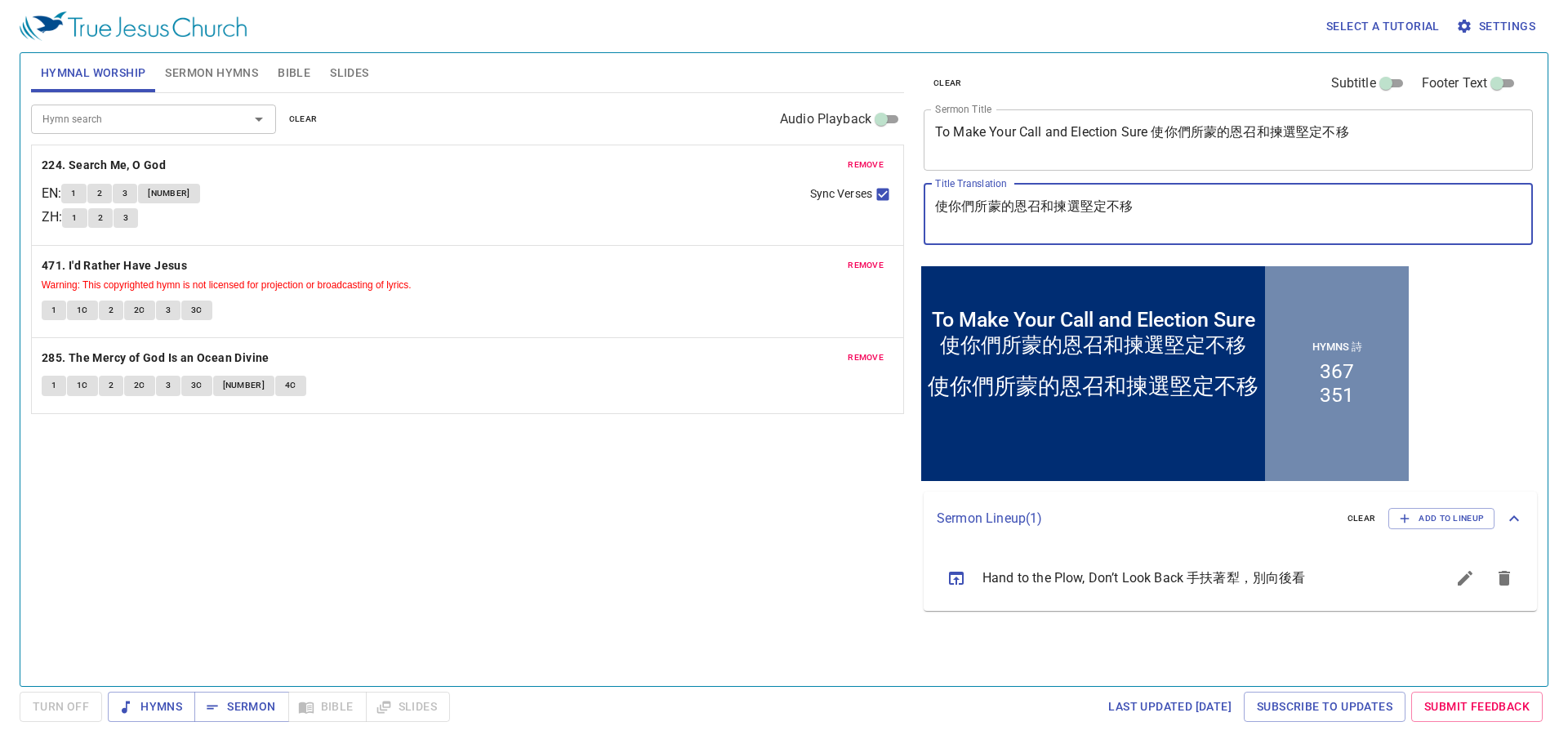 type on "使你們所蒙的恩召和揀選堅定不移" 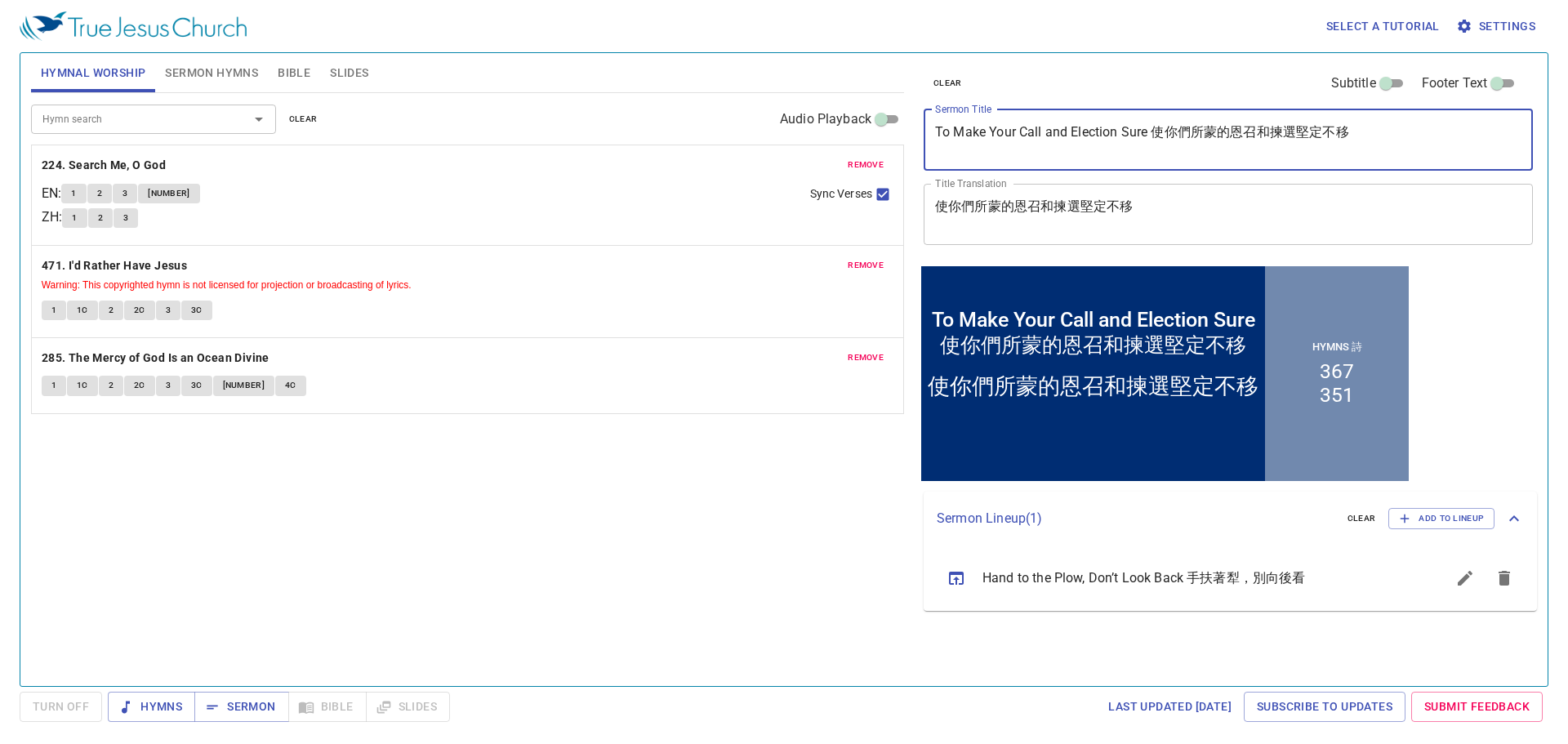 drag, startPoint x: 1152, startPoint y: 131, endPoint x: 1486, endPoint y: 139, distance: 334.096 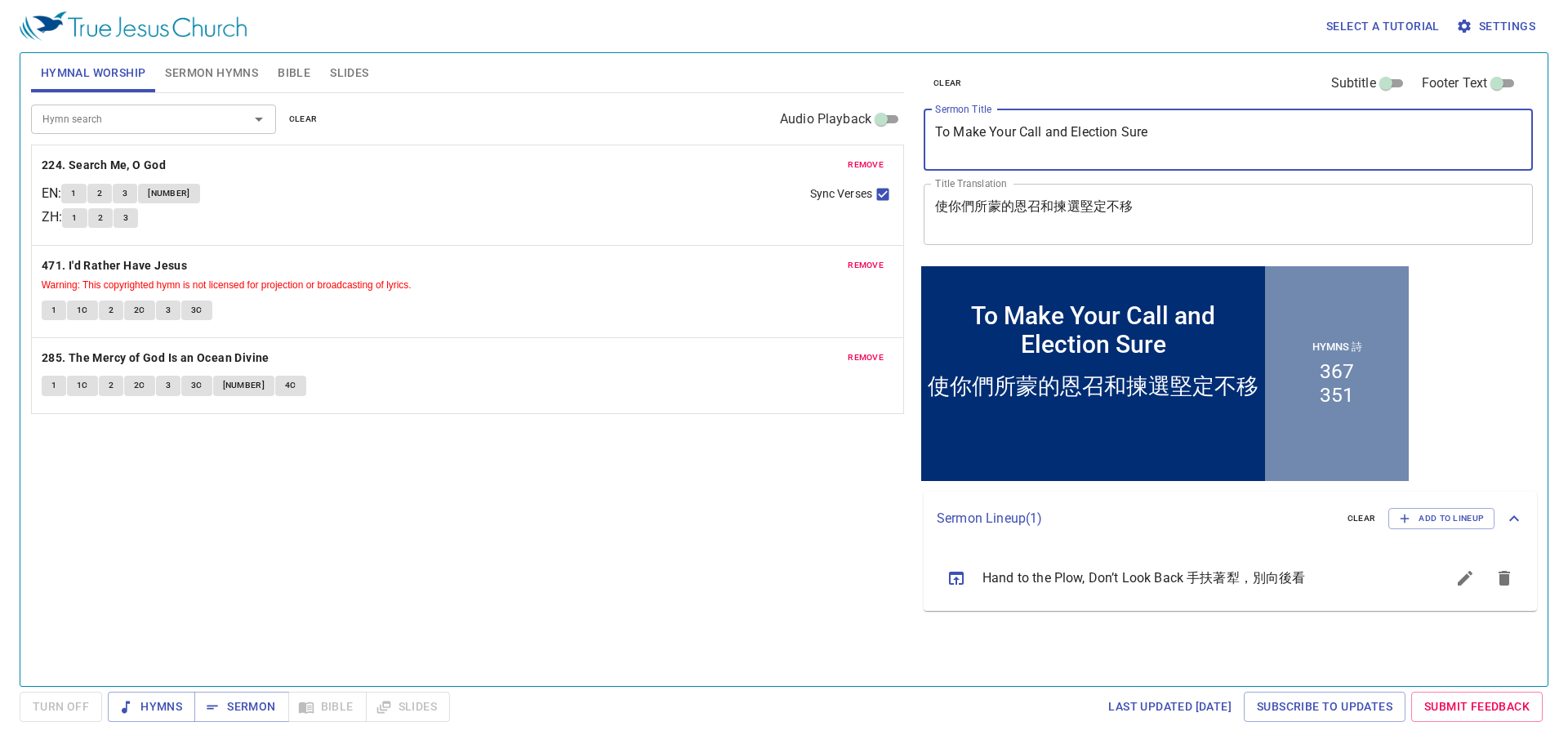 type on "To Make Your Call and Election Sure" 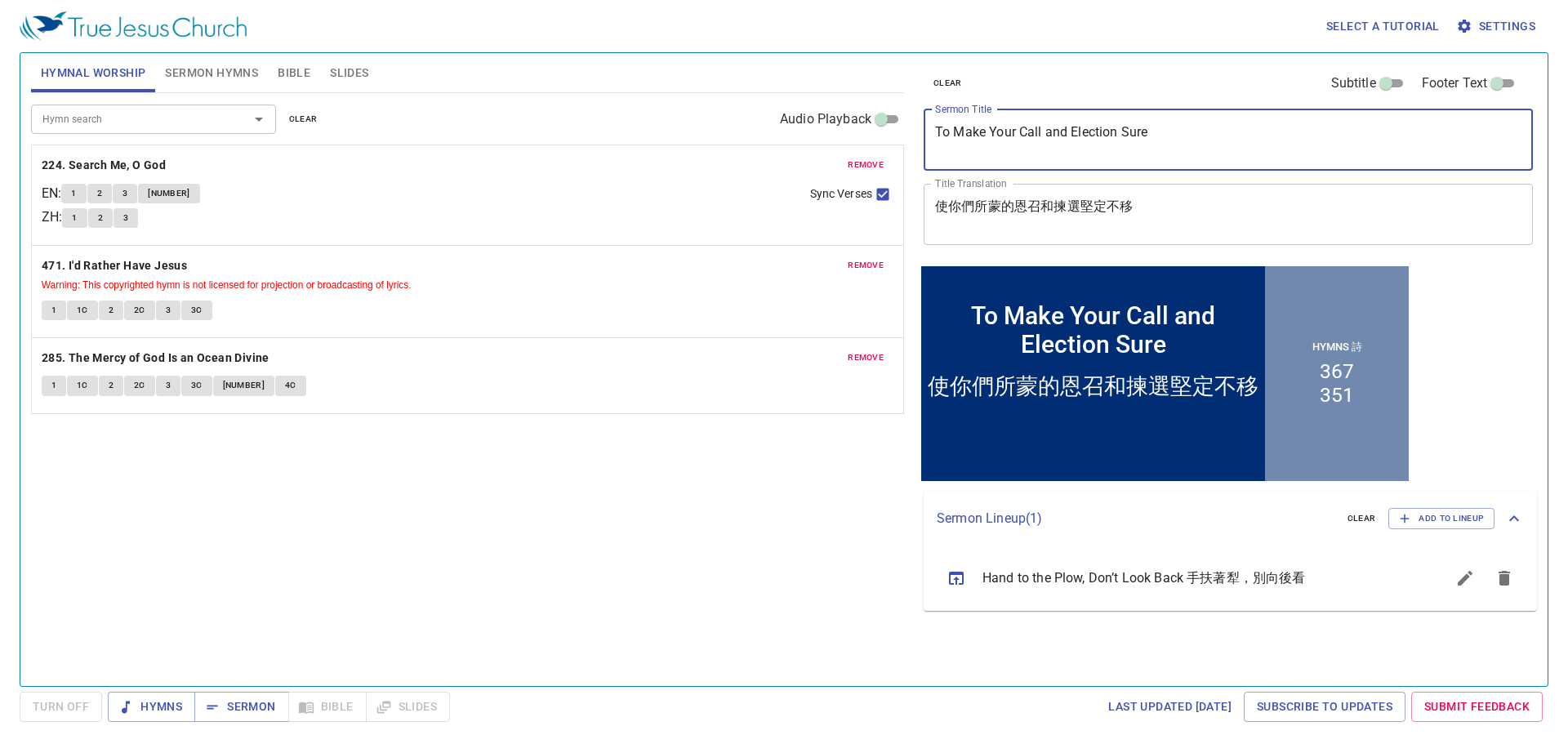 click on "Sermon Hymns" at bounding box center [212, 73] 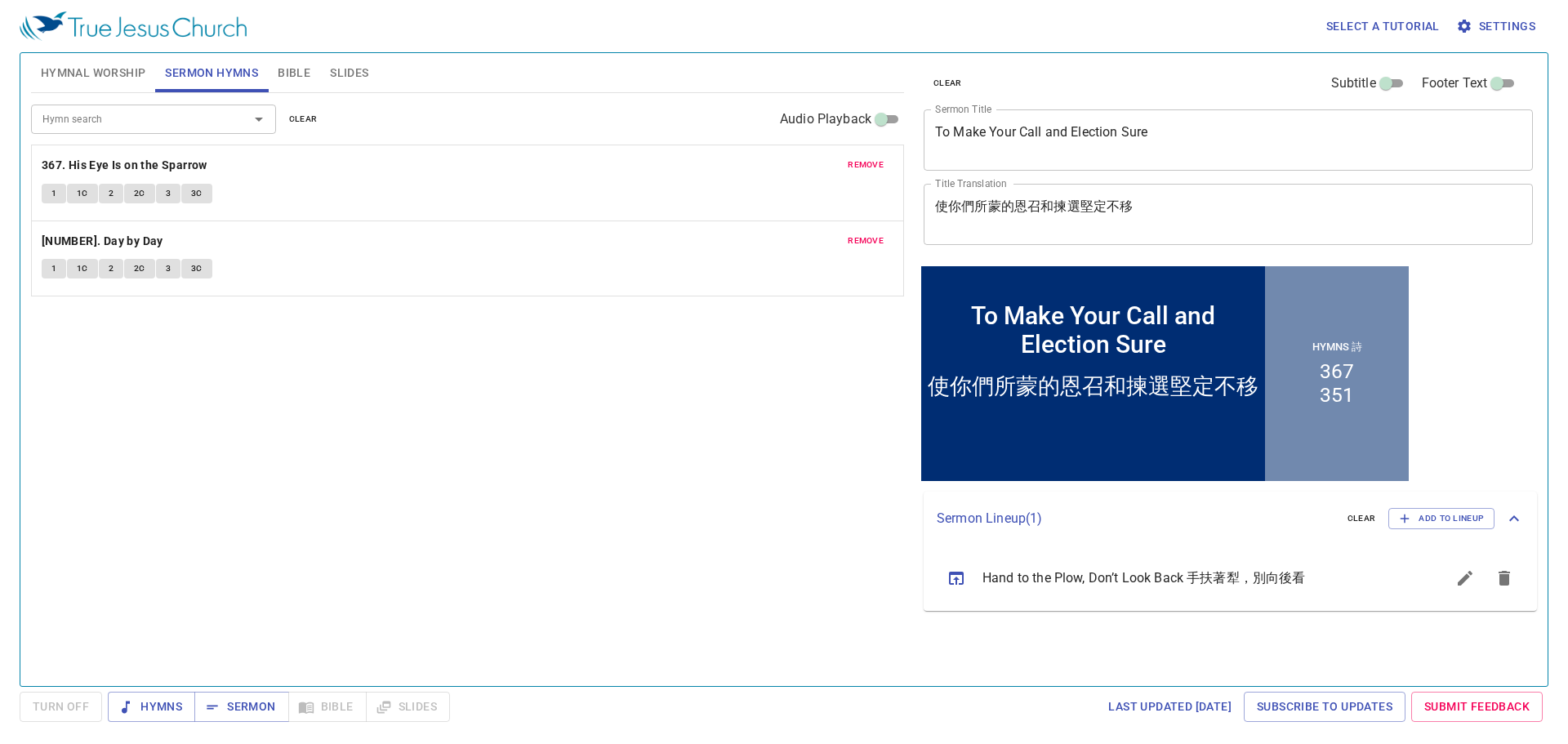 click on "remove" at bounding box center [0, 0] 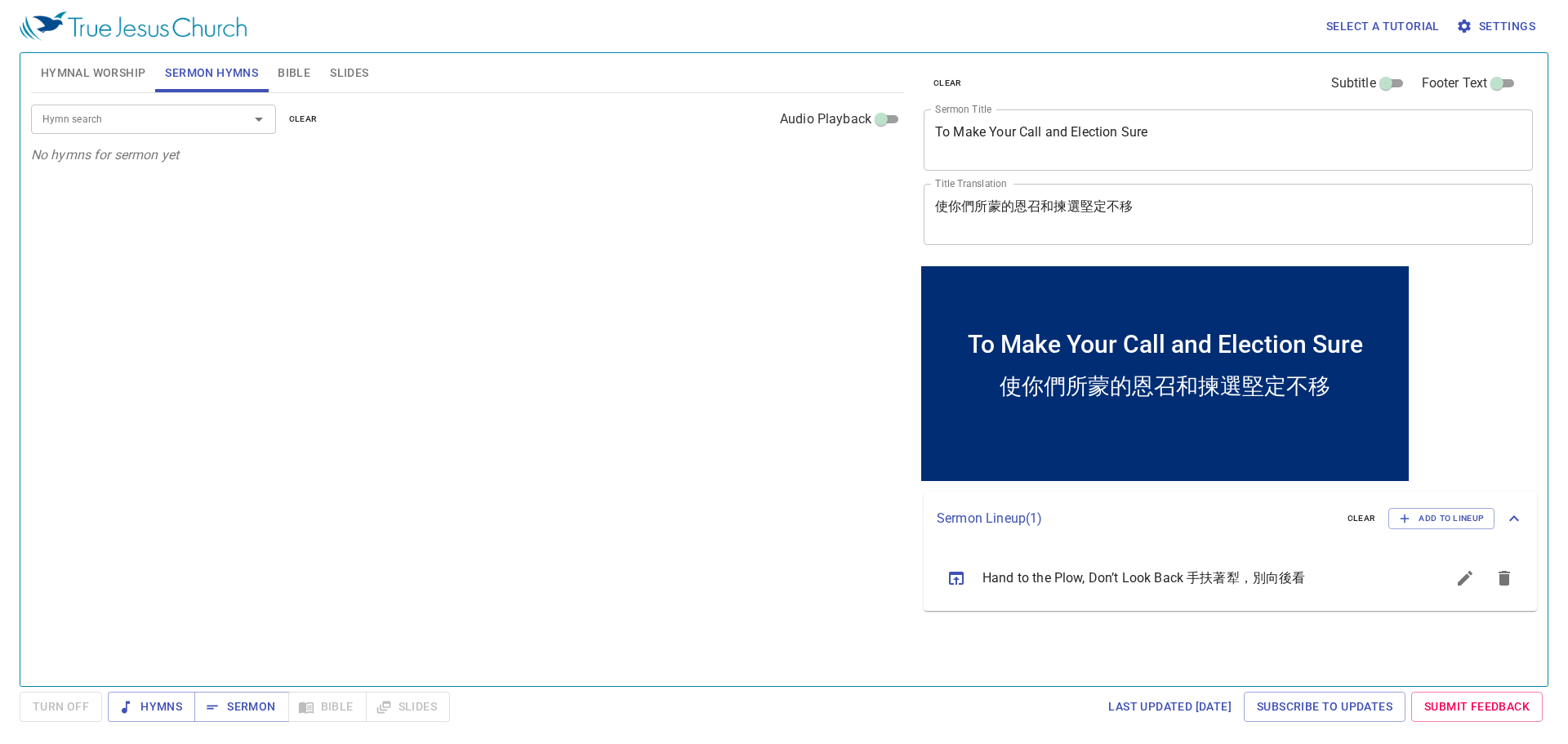 click on "Hymn search Hymn search   clear Audio Playback" at bounding box center [0, 0] 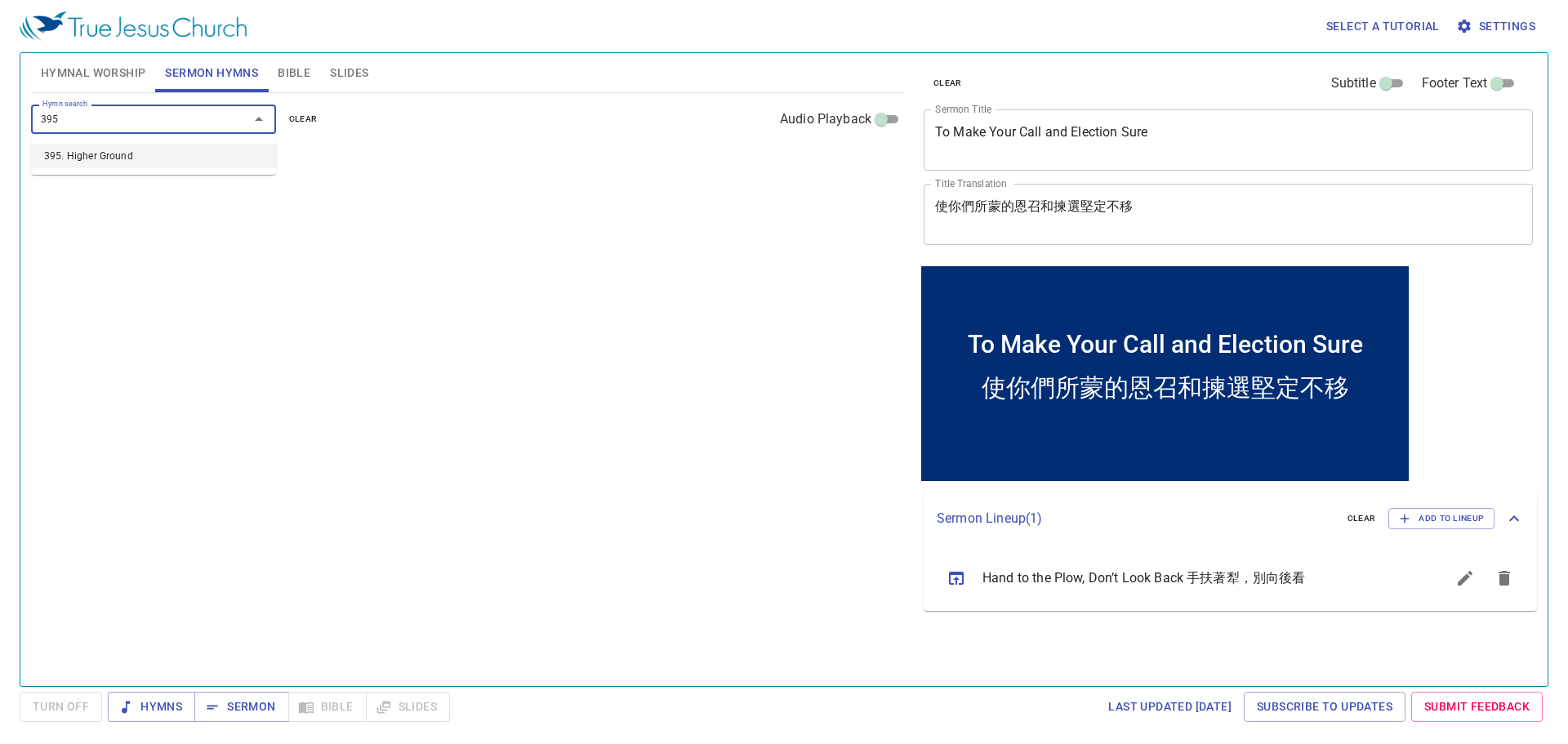 click on "395. Higher Ground" at bounding box center (154, 156) 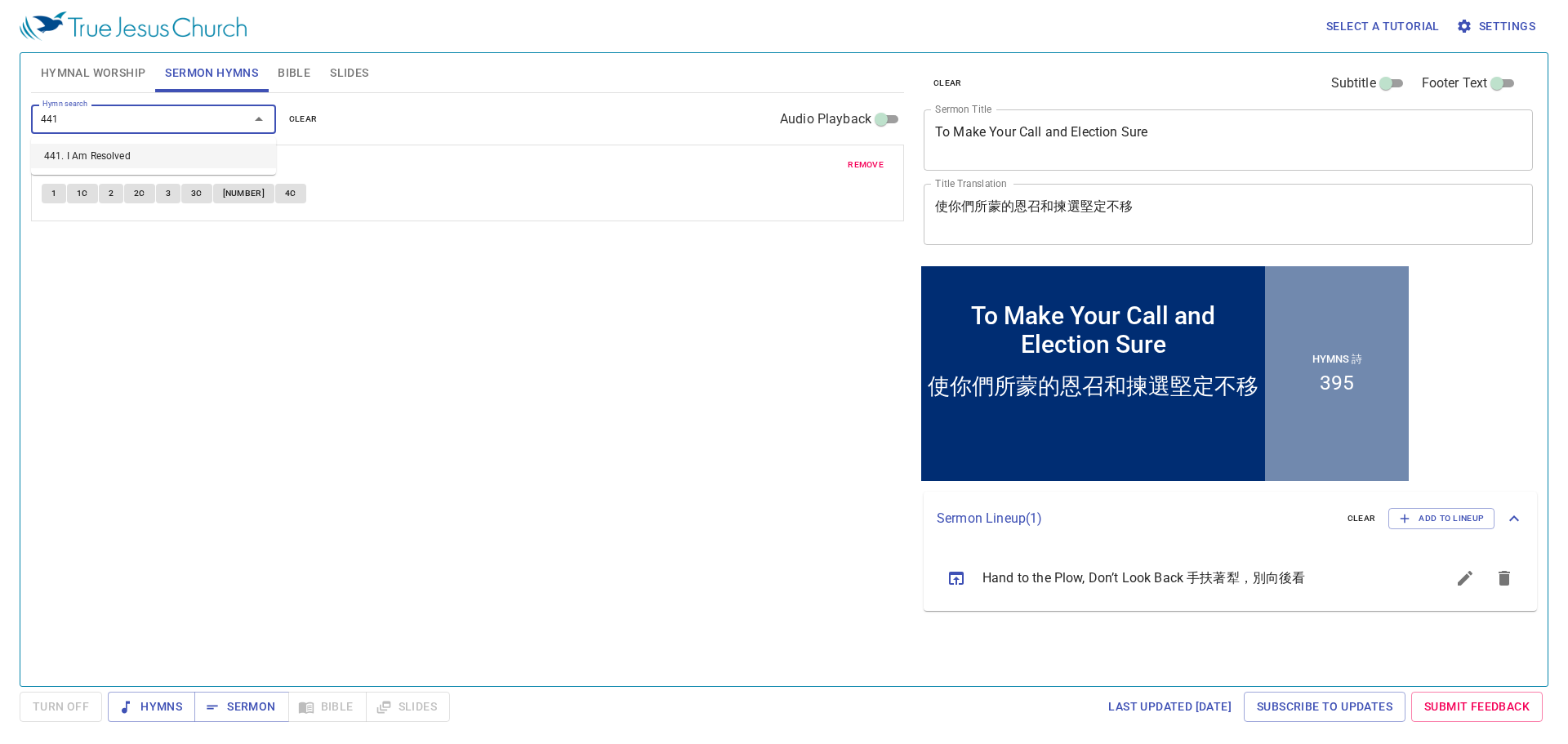 click on "441. I Am Resolved" at bounding box center (154, 156) 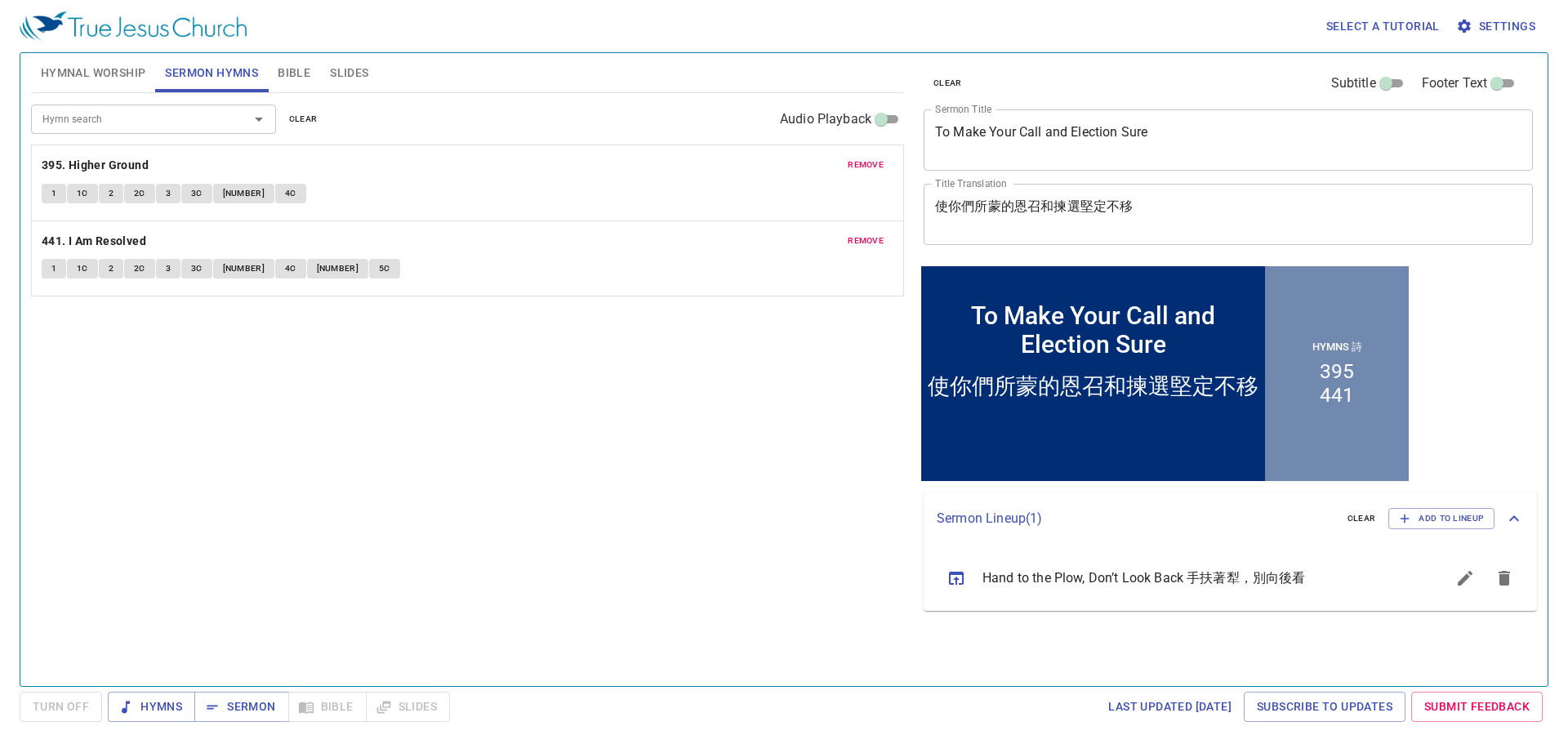 click on "Hymn search Hymn search   clear Audio Playback" at bounding box center (0, 0) 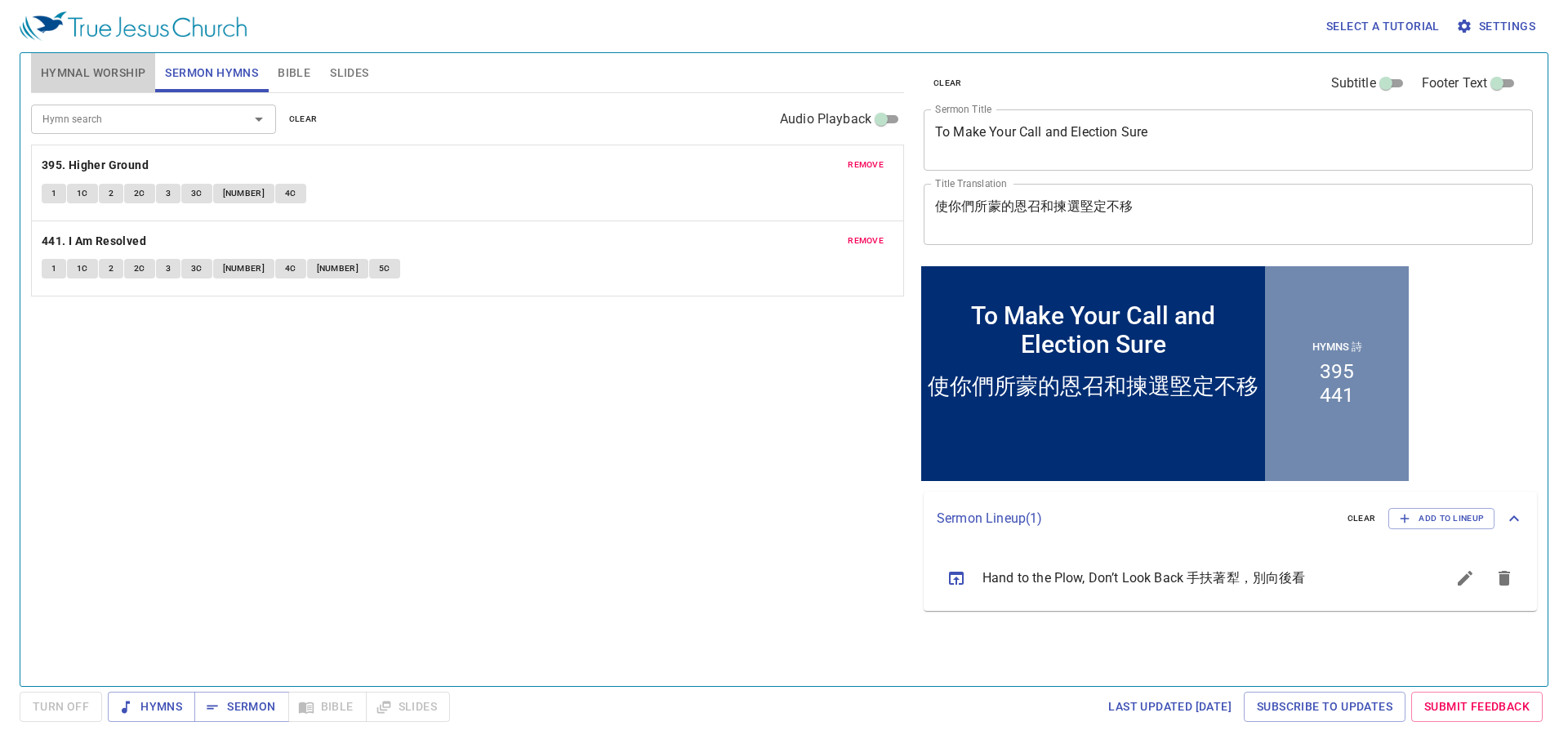 click on "Hymnal Worship" at bounding box center (93, 73) 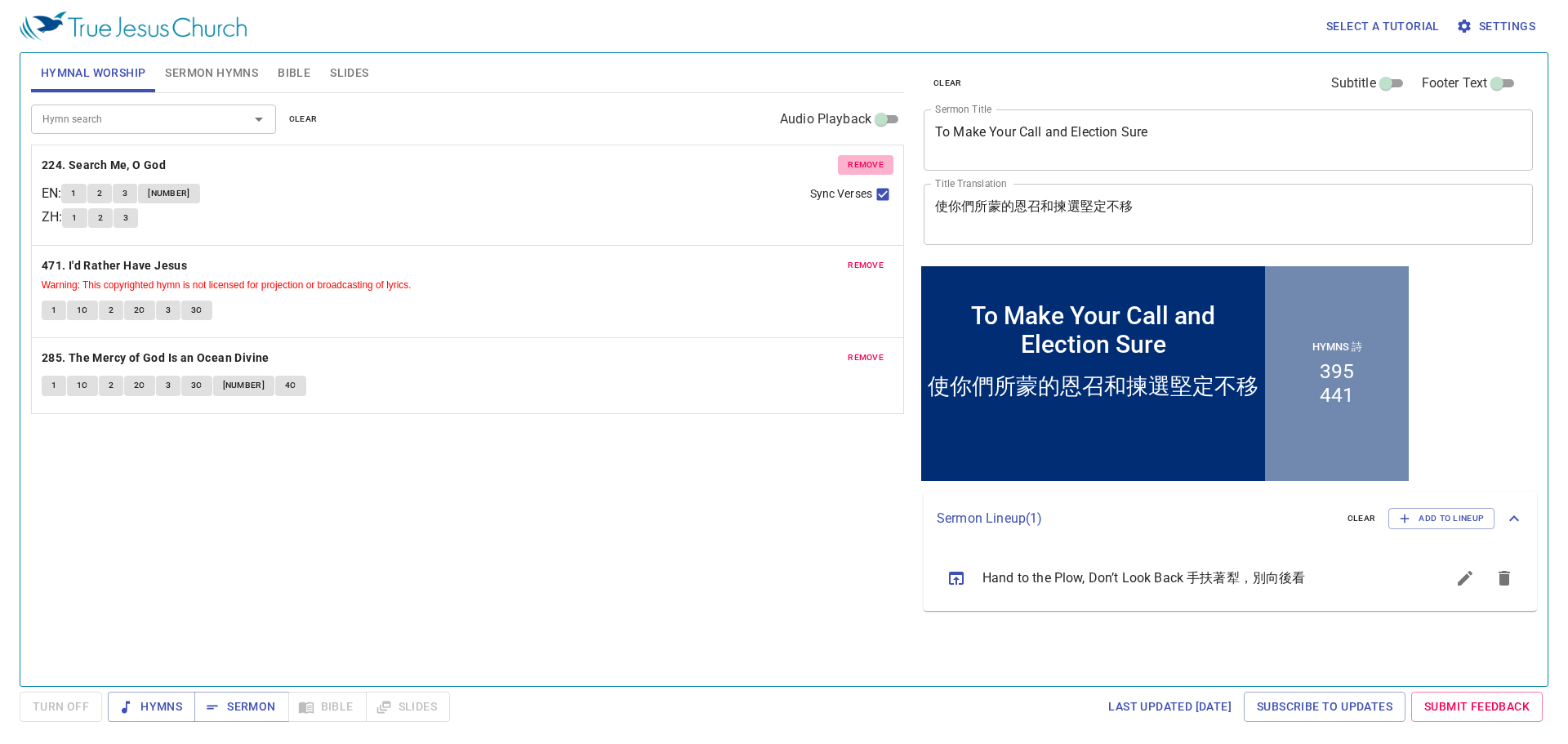 click on "remove" at bounding box center [866, 165] 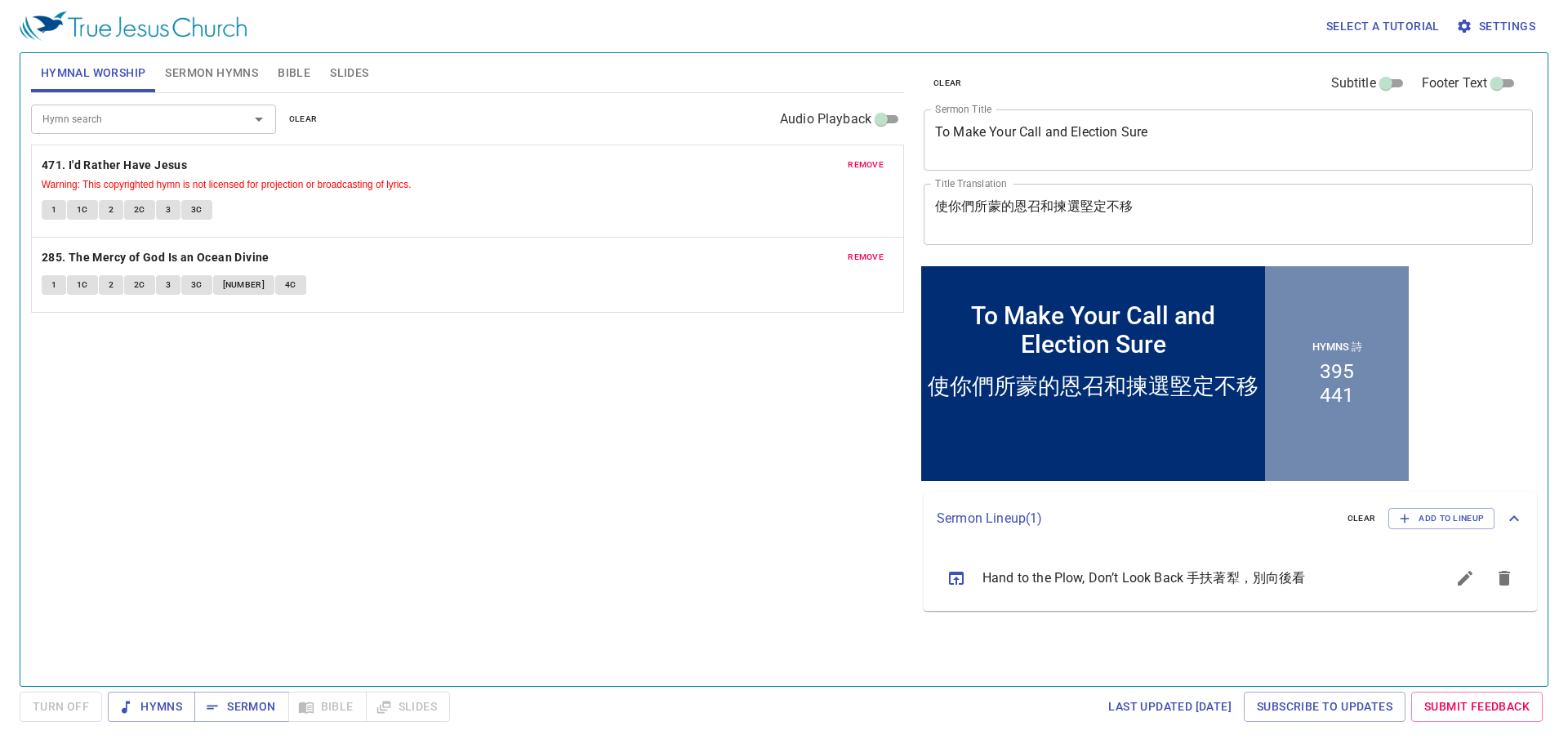 click on "remove" at bounding box center [866, 165] 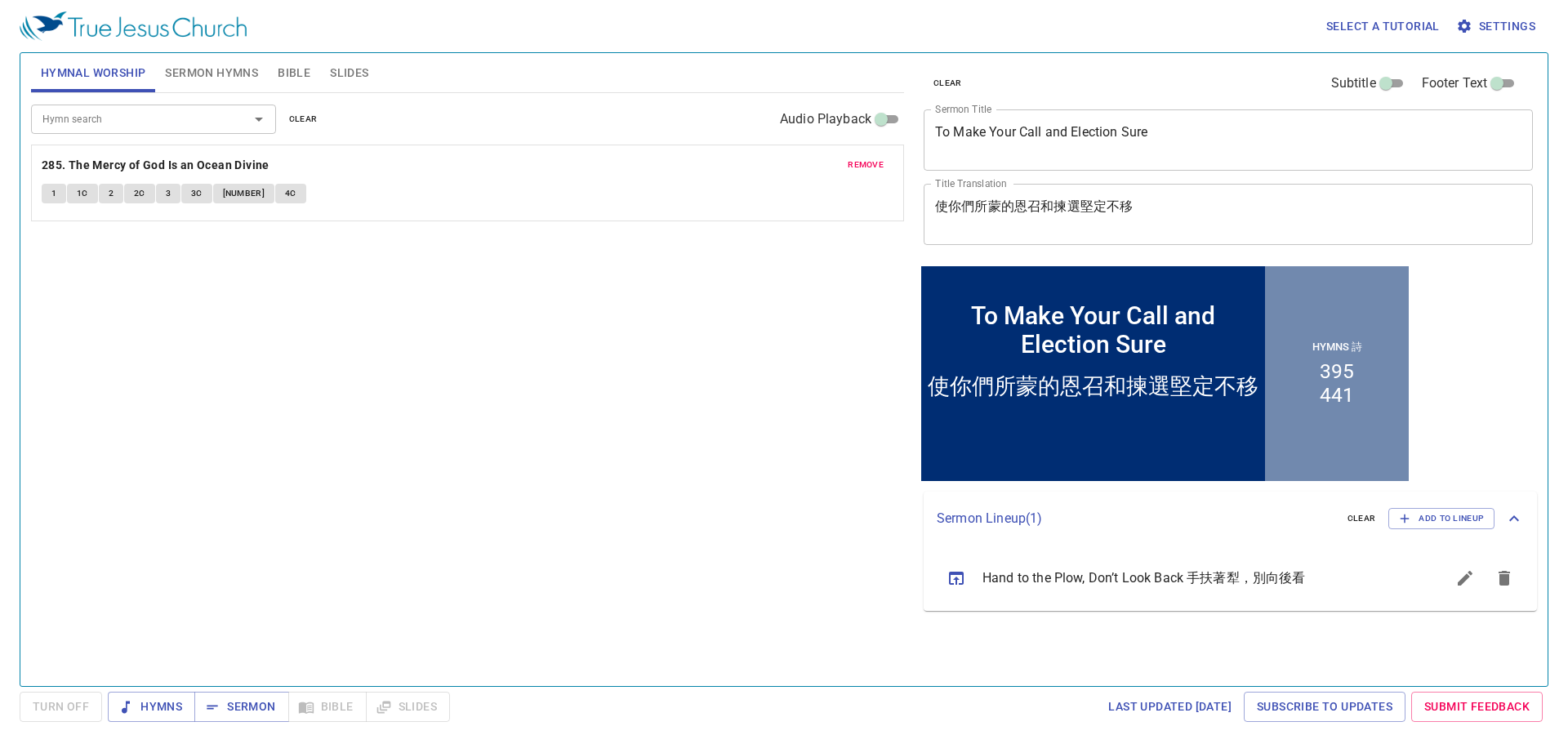 click on "remove" at bounding box center (866, 165) 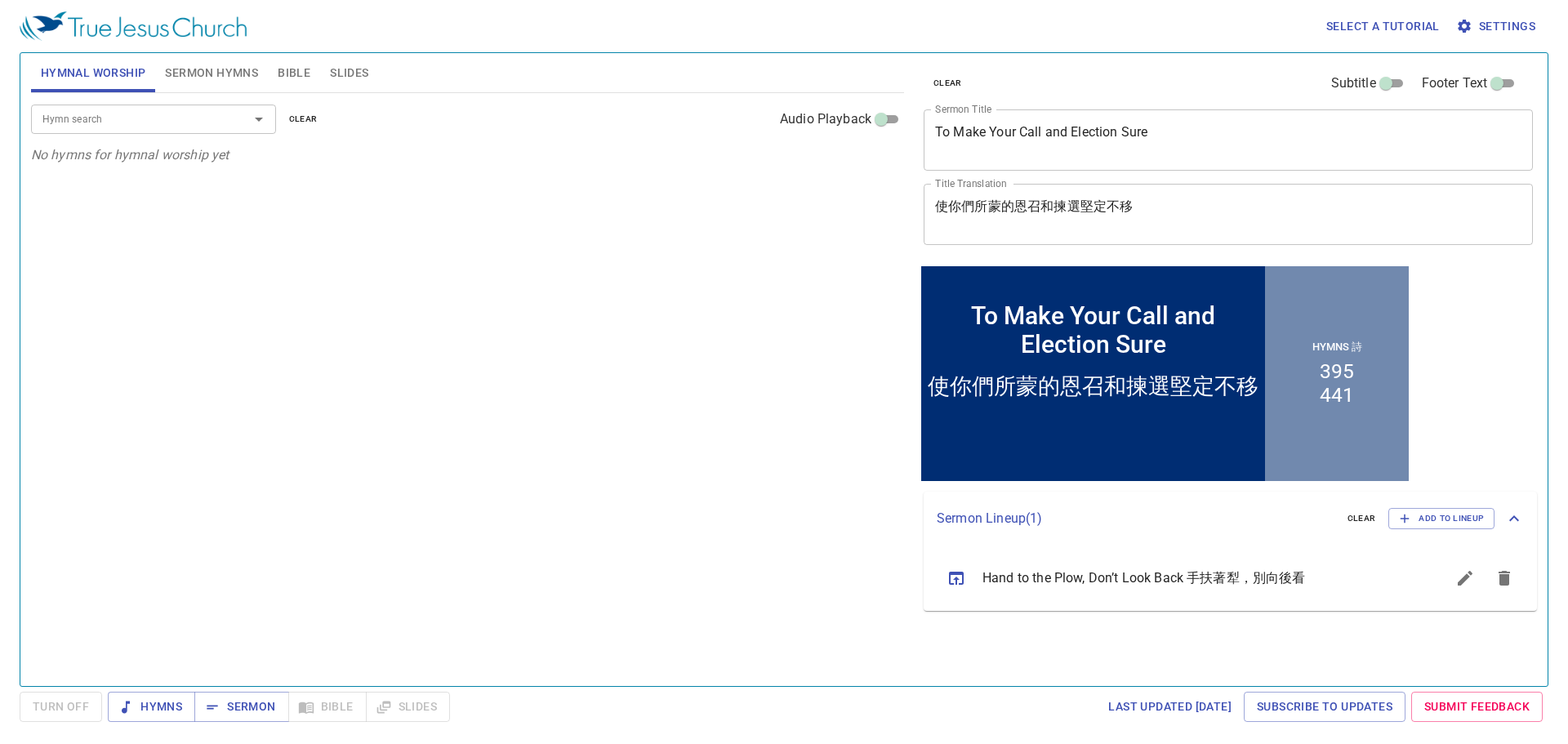 click on "Hymn search" at bounding box center [154, 118] 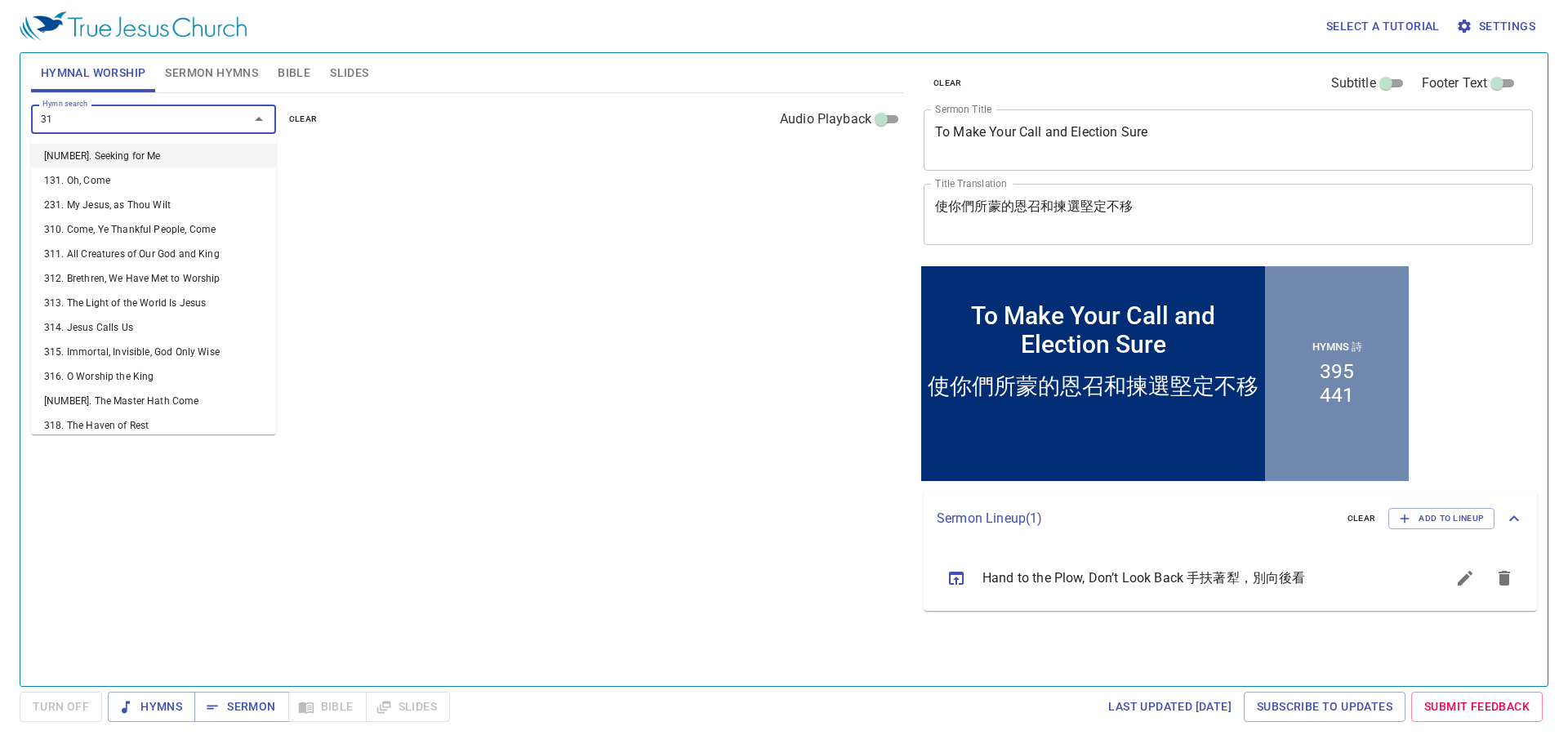 click on "[NUMBER]. Seeking for Me" at bounding box center [154, 156] 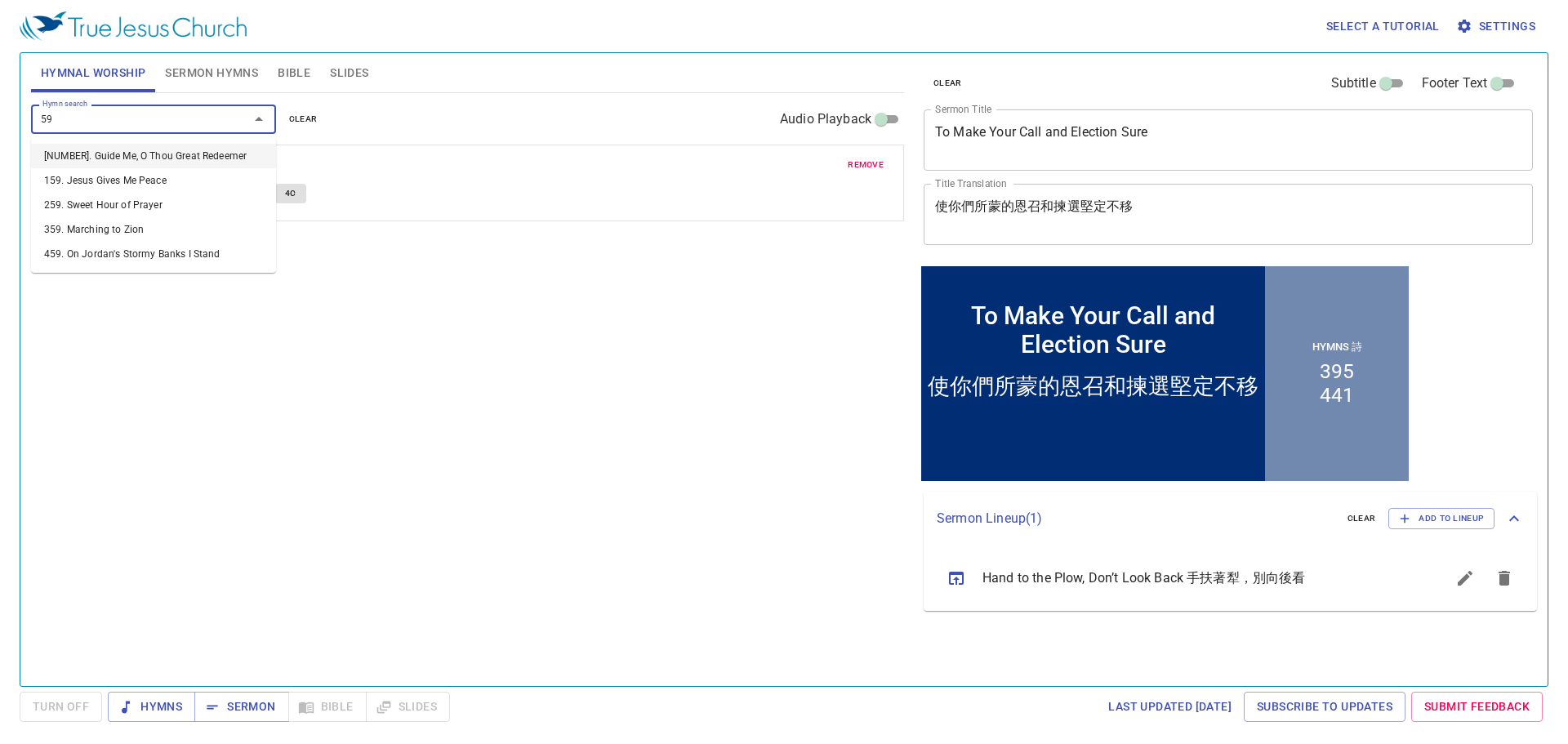 click on "[NUMBER]. Guide Me, O Thou Great Redeemer" at bounding box center (154, 156) 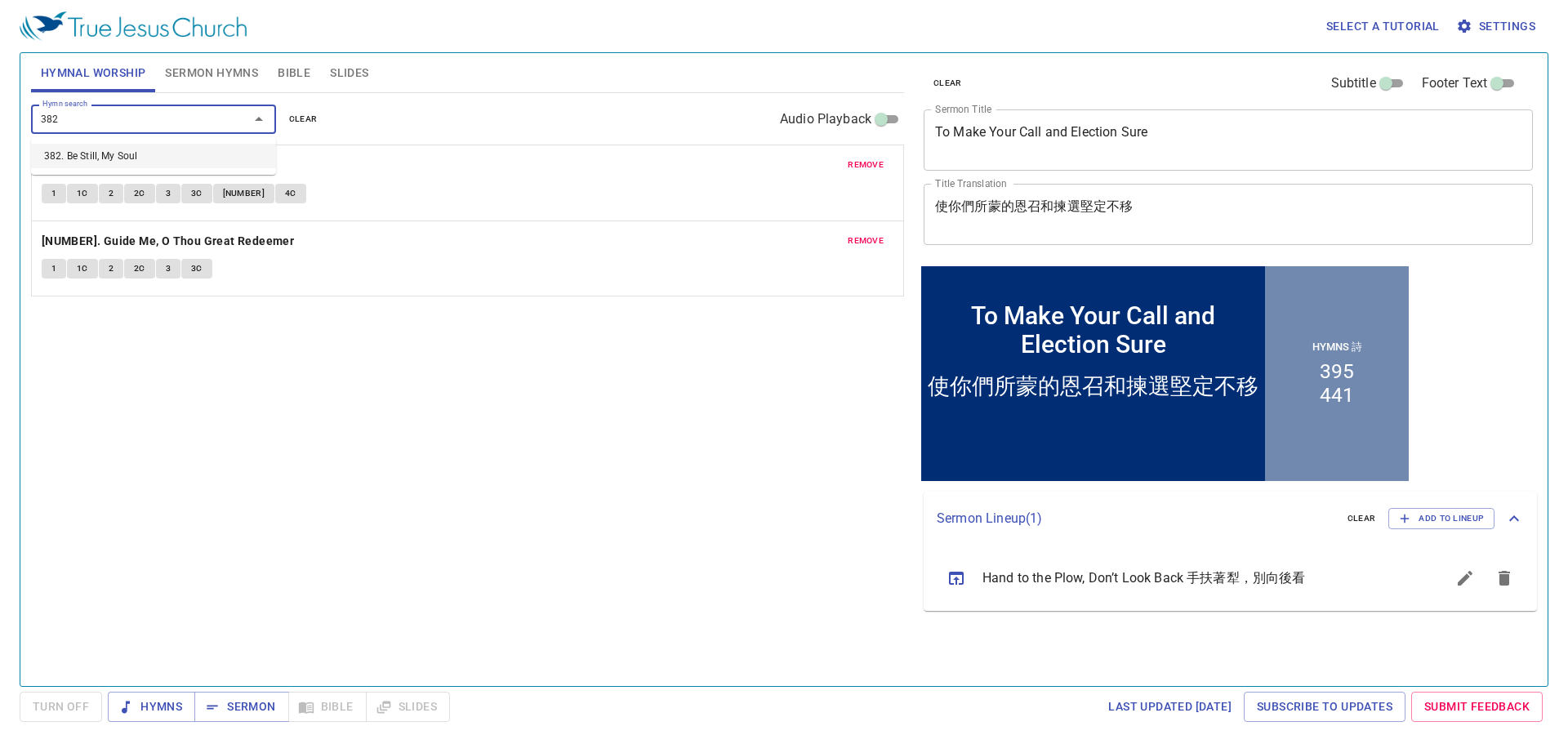 click on "382. Be Still, My Soul" at bounding box center (154, 156) 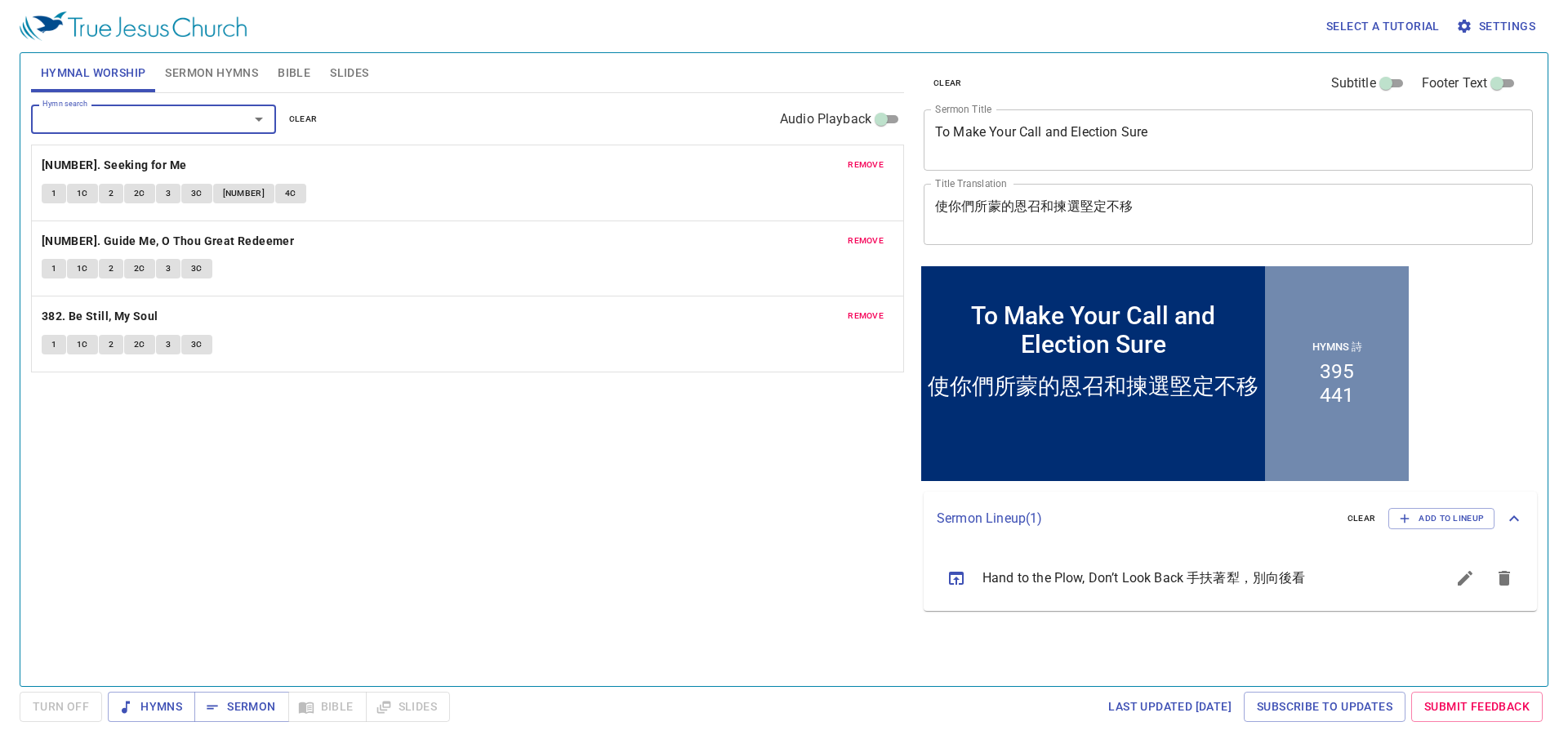 click at bounding box center [1465, 578] 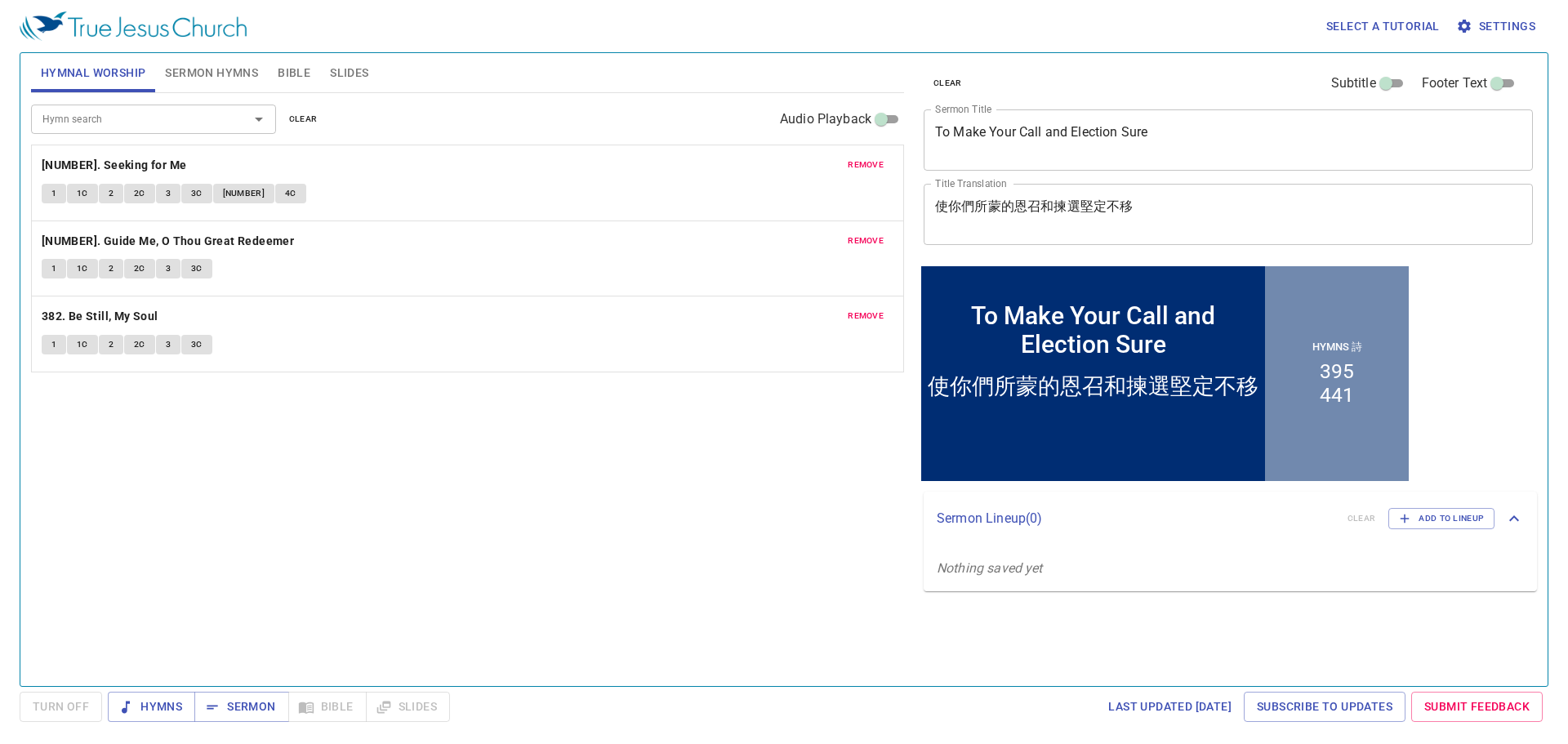 click on "Sermon Hymns" at bounding box center [212, 73] 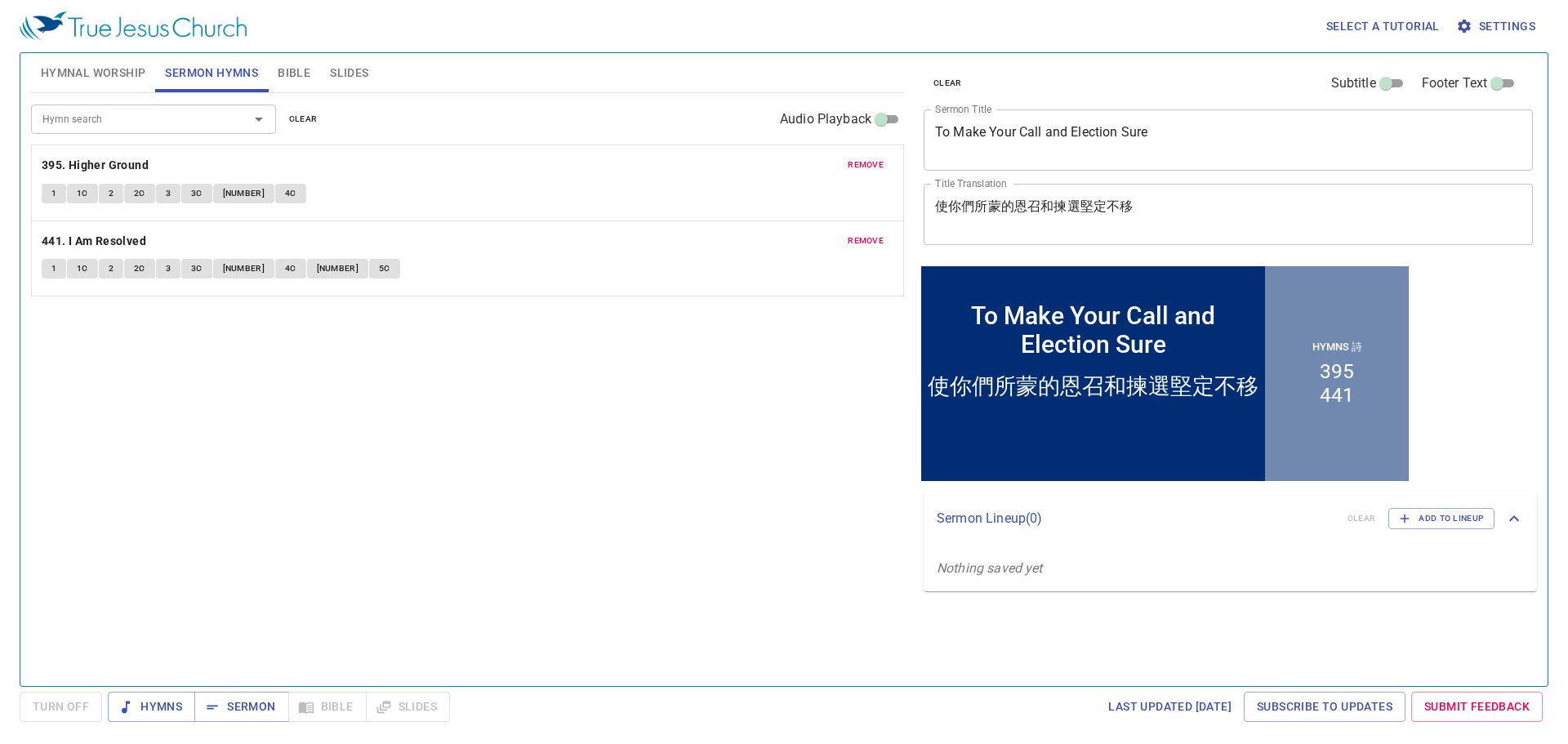 click on "Hymnal Worship Sermon Hymns Bible Slides" at bounding box center (467, 73) 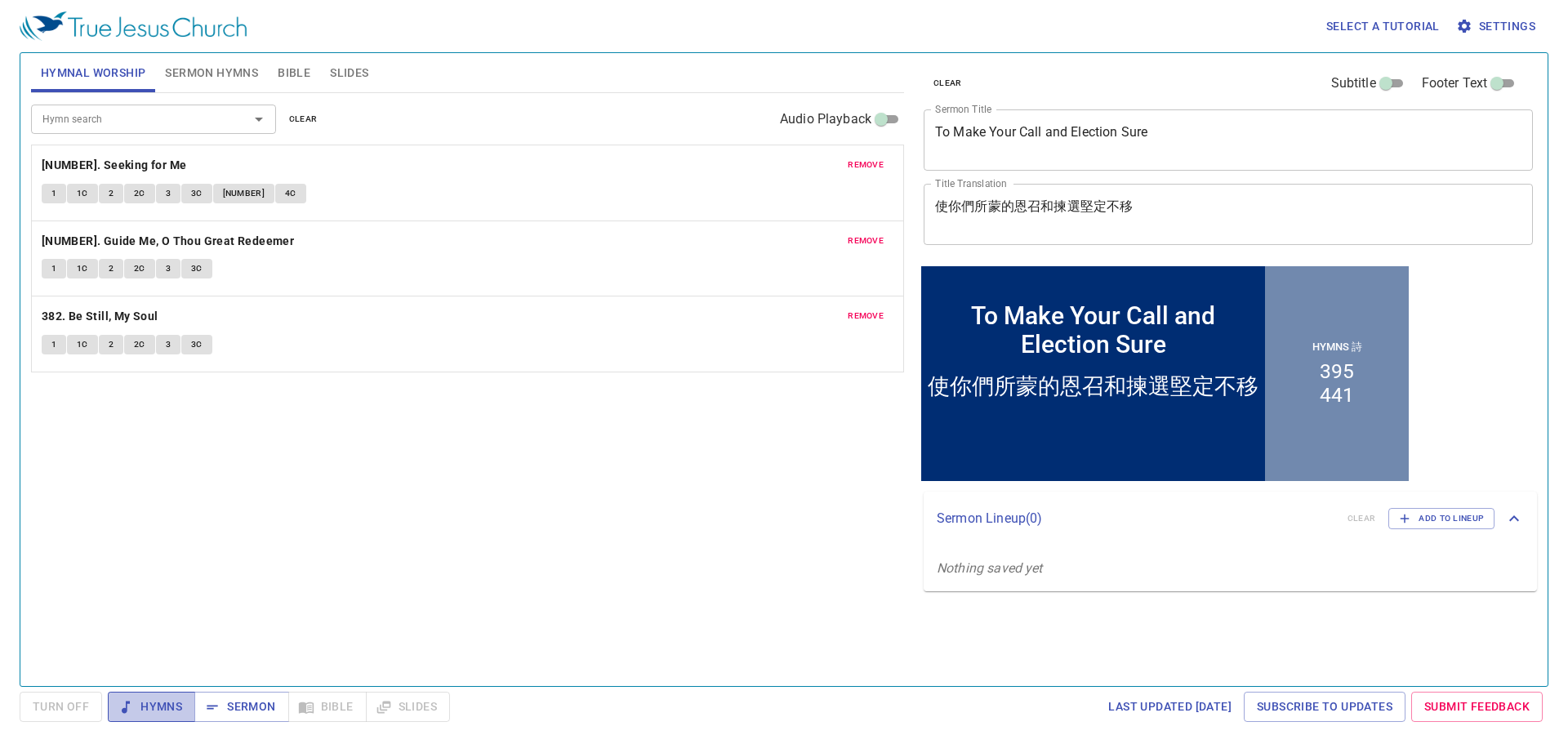 click on "Hymns" at bounding box center [151, 706] 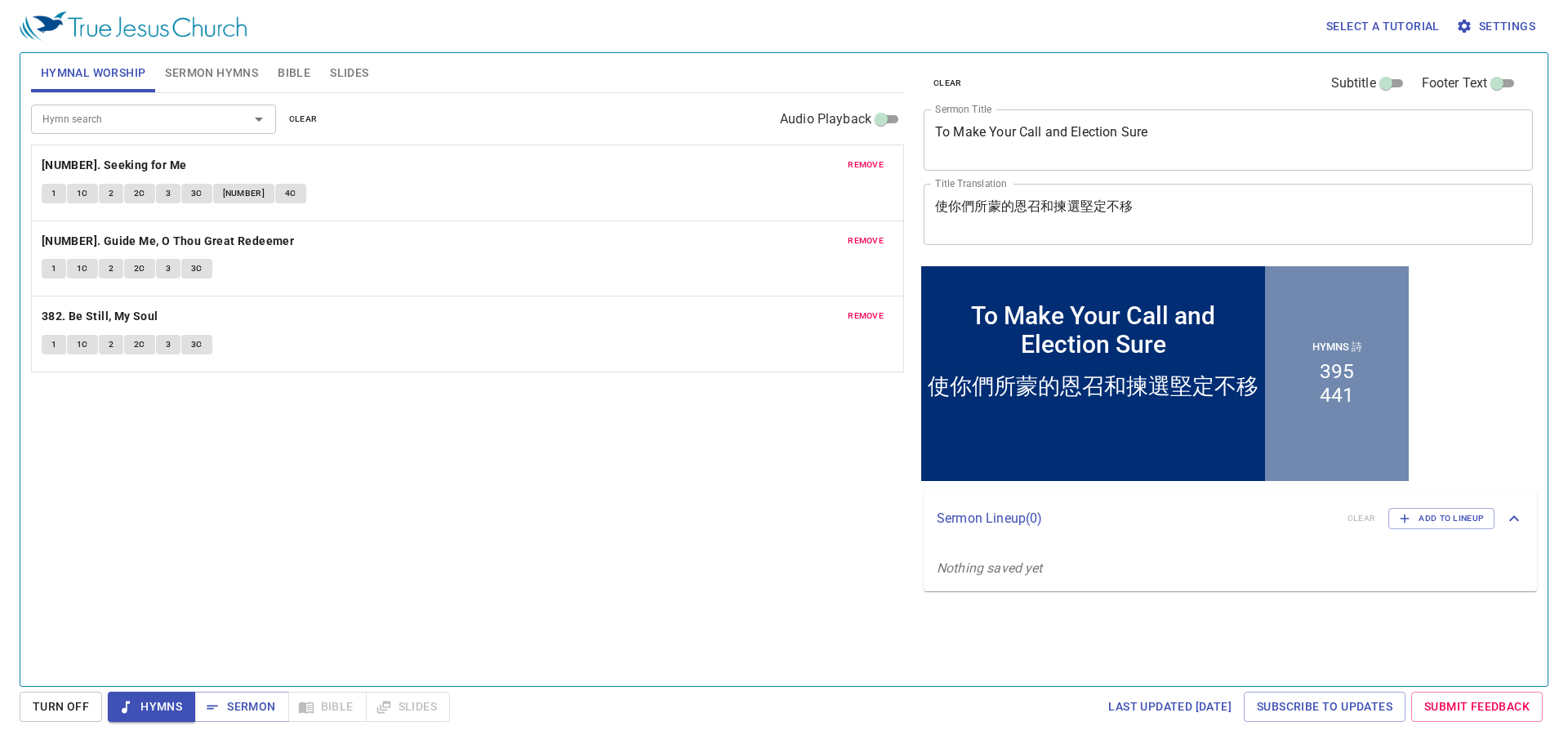 click on "Hymn search Hymn search   clear Audio Playback remove [NUMBER]. Seeking for Me   1 1C 2 2C 3 3C 4 4C remove [NUMBER]. Guide Me, O Thou Great Redeemer   1 1C 2 2C 3 3C remove [NUMBER]. Be Still, My Soul   1 1C 2 2C 3 3C" at bounding box center [467, 382] 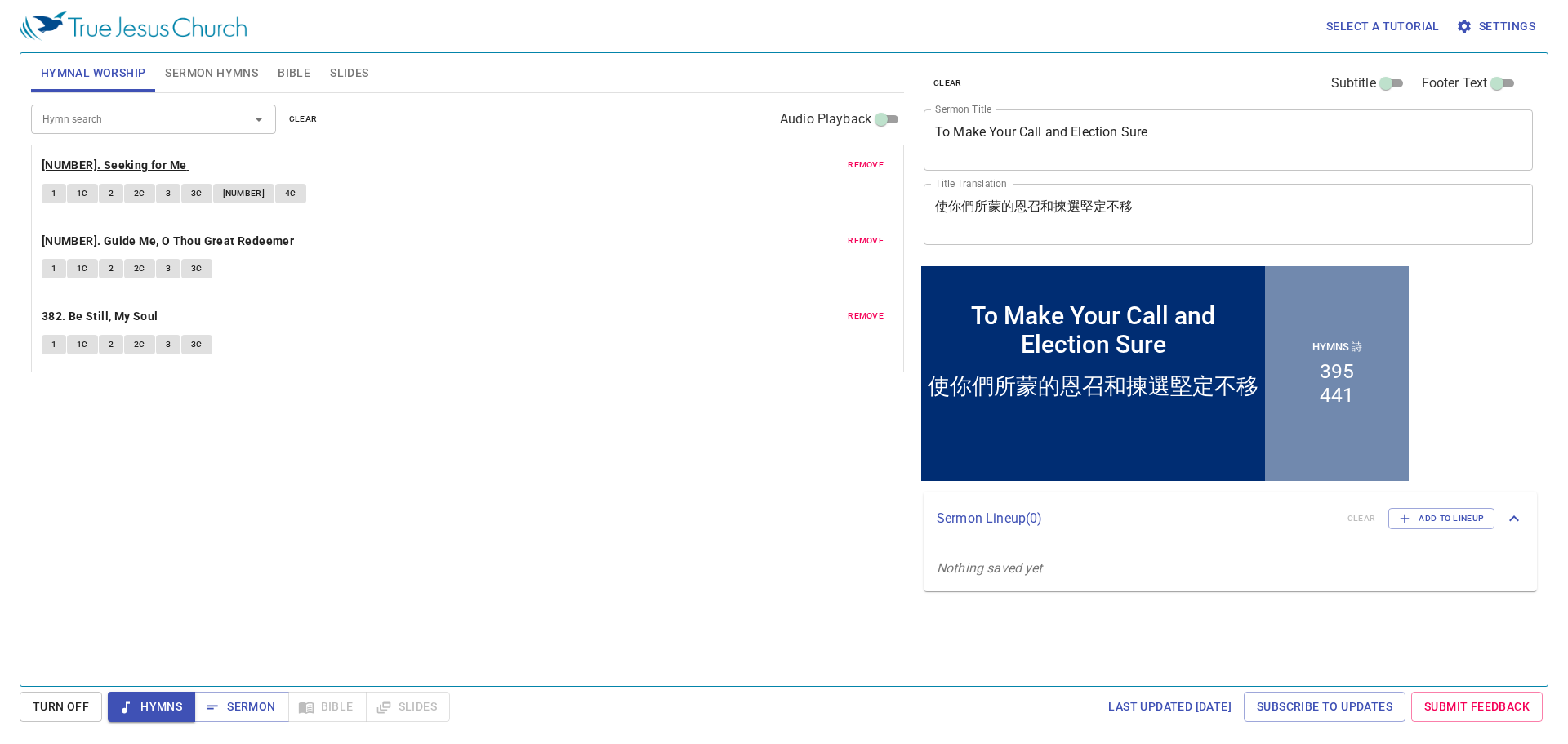 click on "[NUMBER]. Seeking for Me" at bounding box center (114, 165) 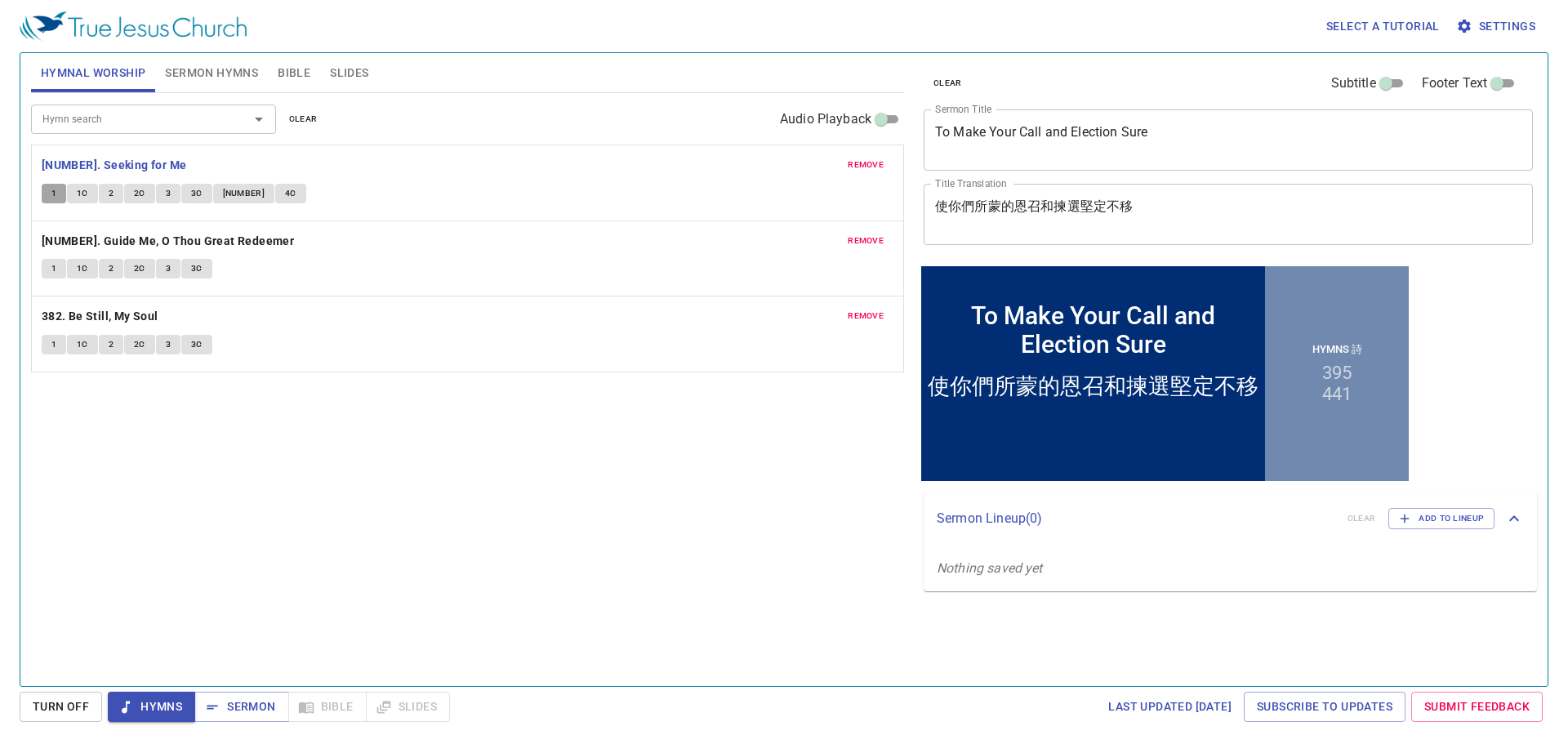 click on "1" at bounding box center (54, 194) 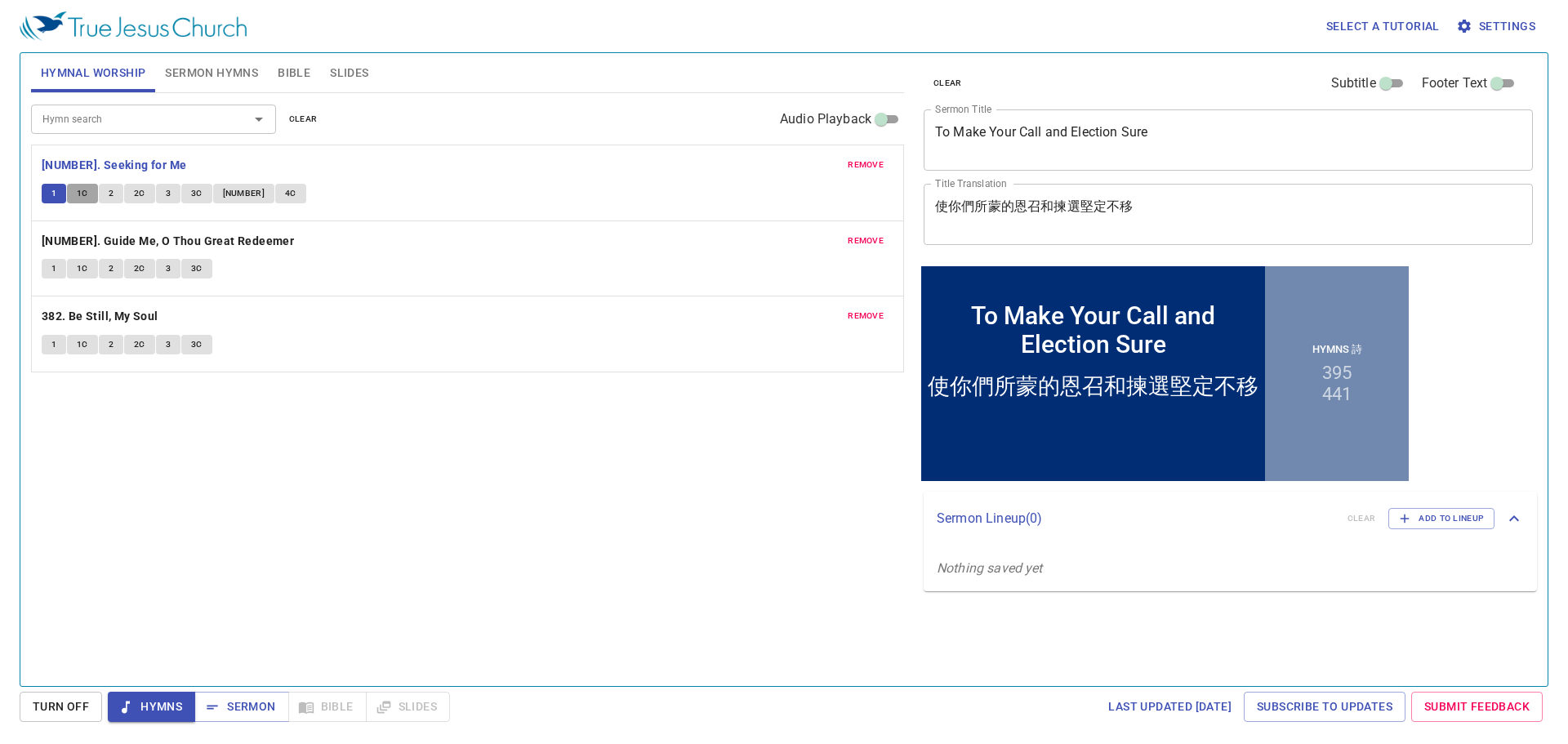 click on "1C" at bounding box center [54, 194] 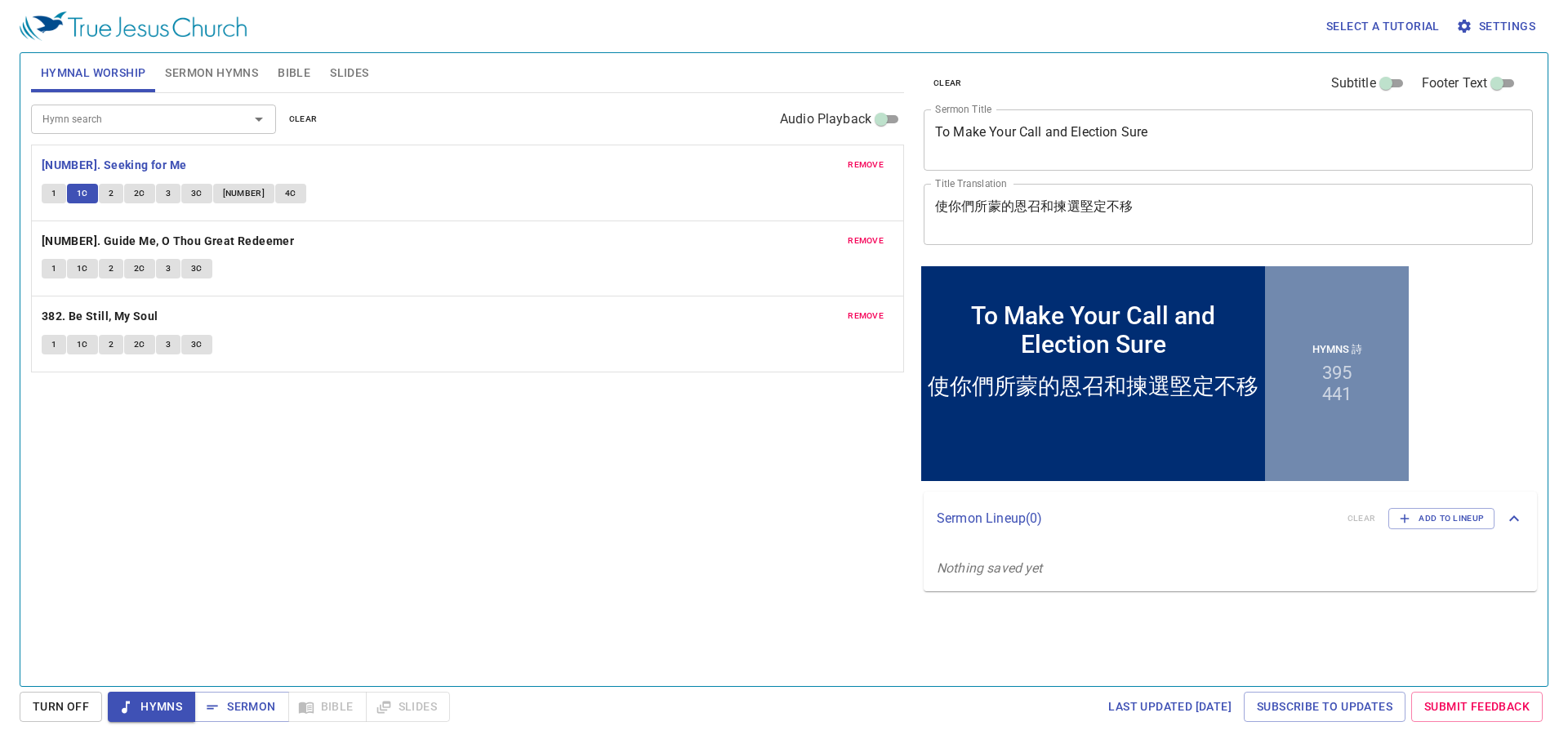 click on "2" at bounding box center (111, 194) 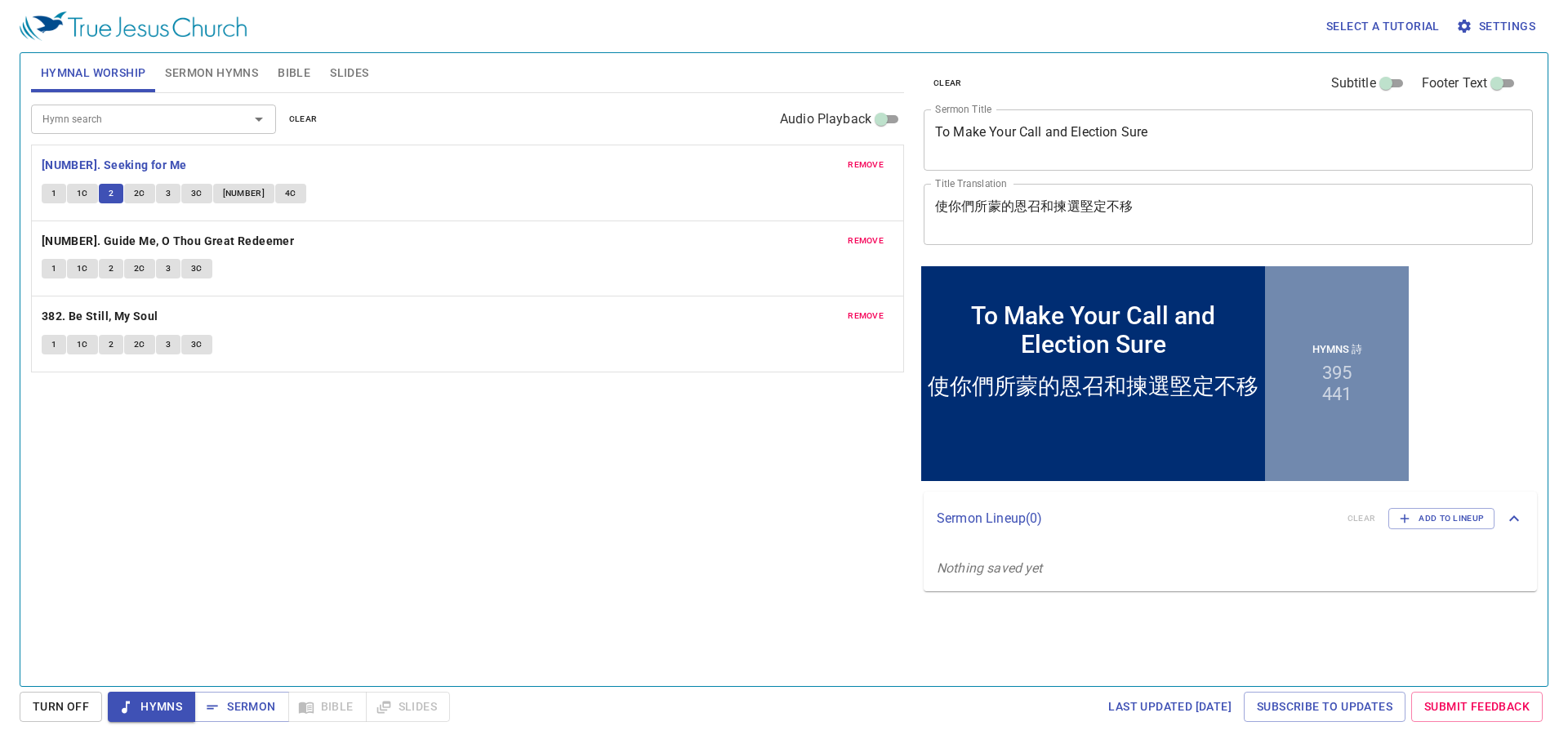 click on "2C" at bounding box center [54, 194] 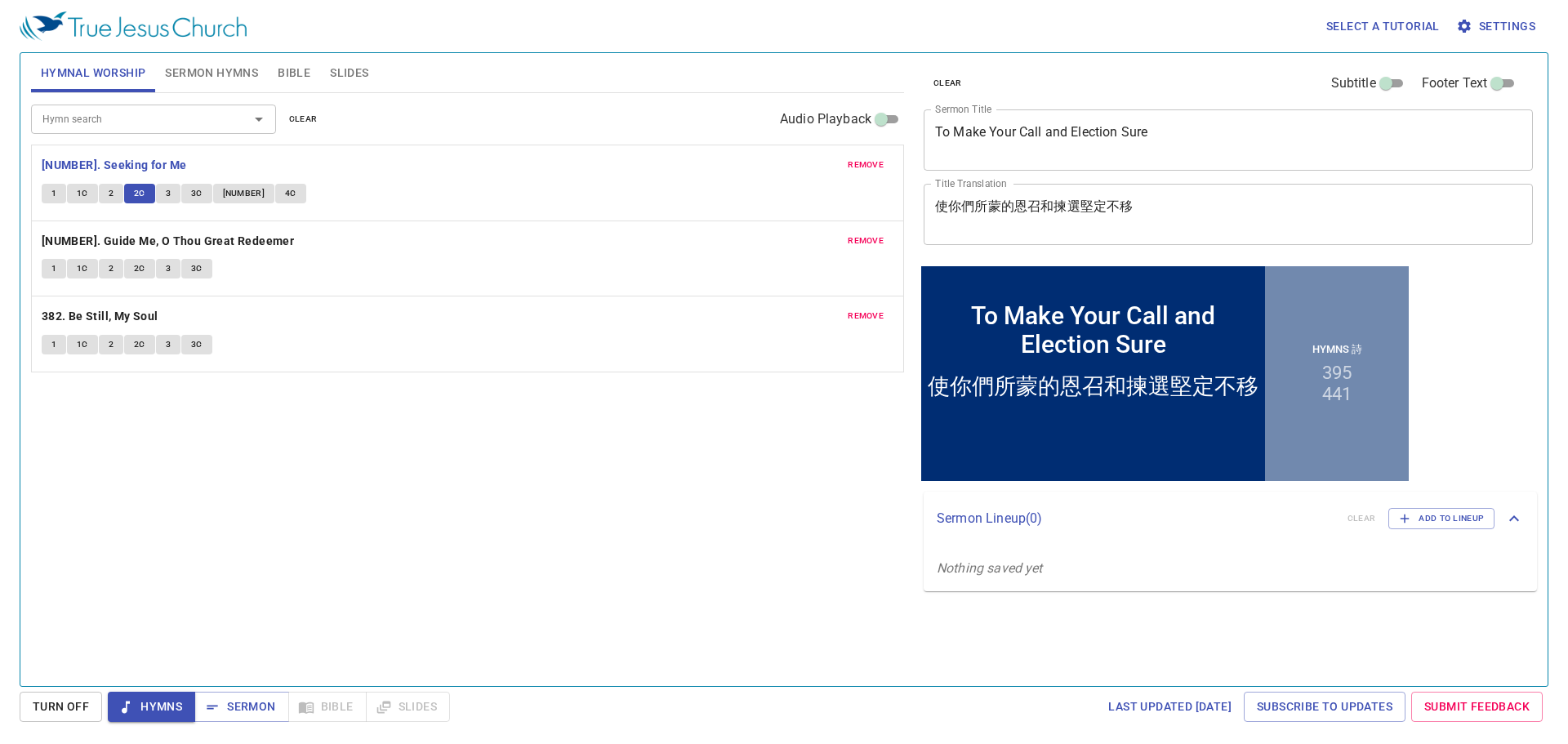 click on "3" at bounding box center [168, 194] 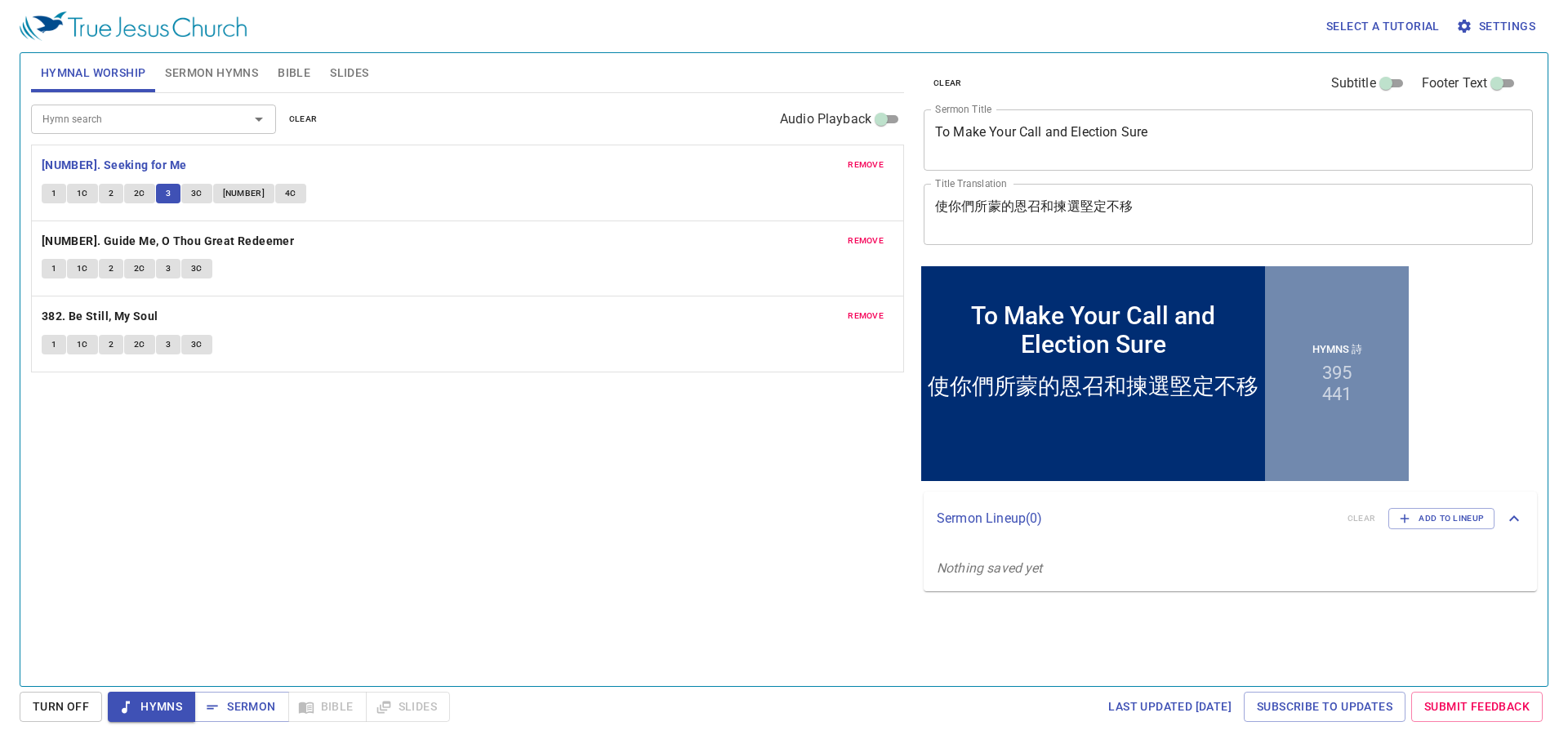 click on "3C" at bounding box center [197, 194] 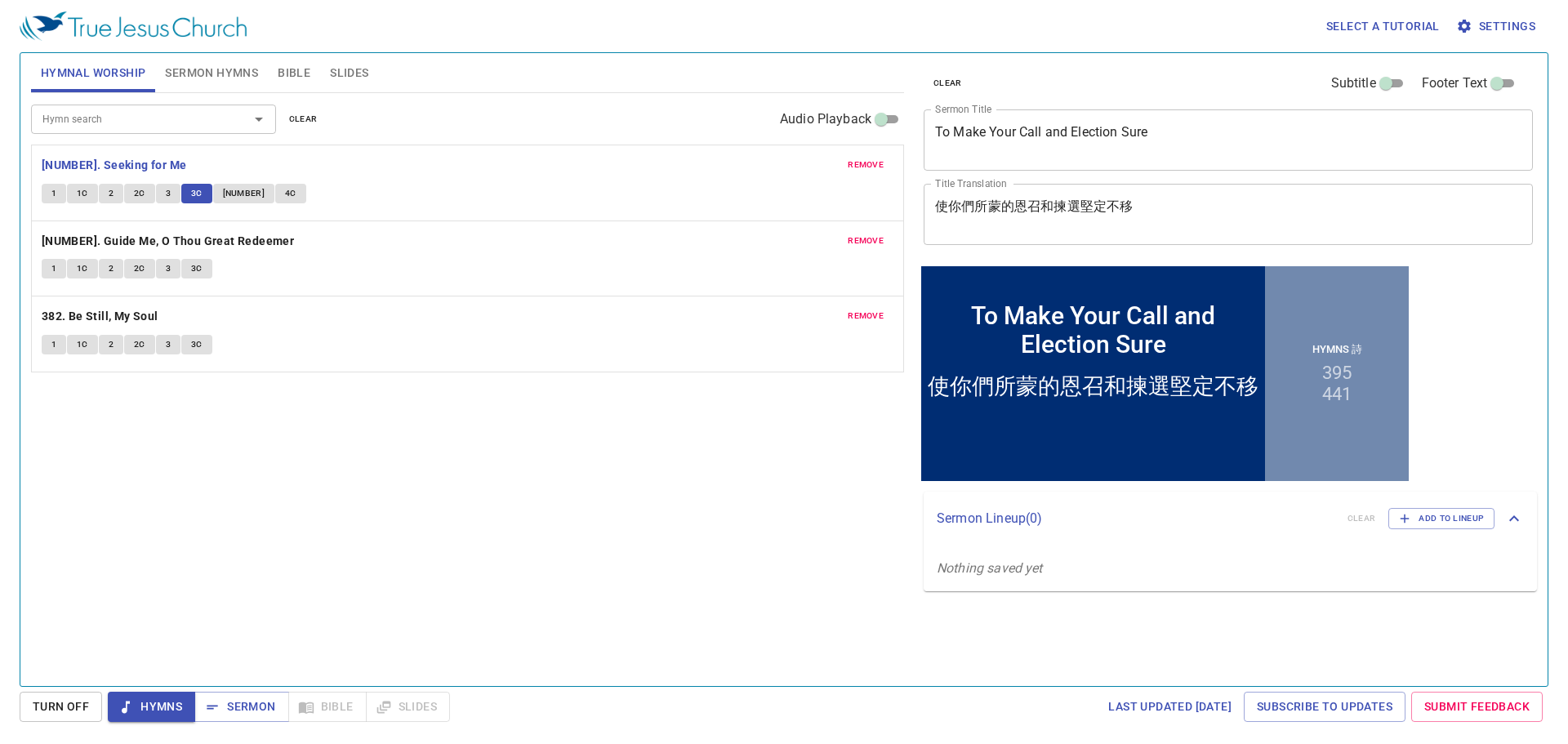 click on "[NUMBER]" at bounding box center (243, 194) 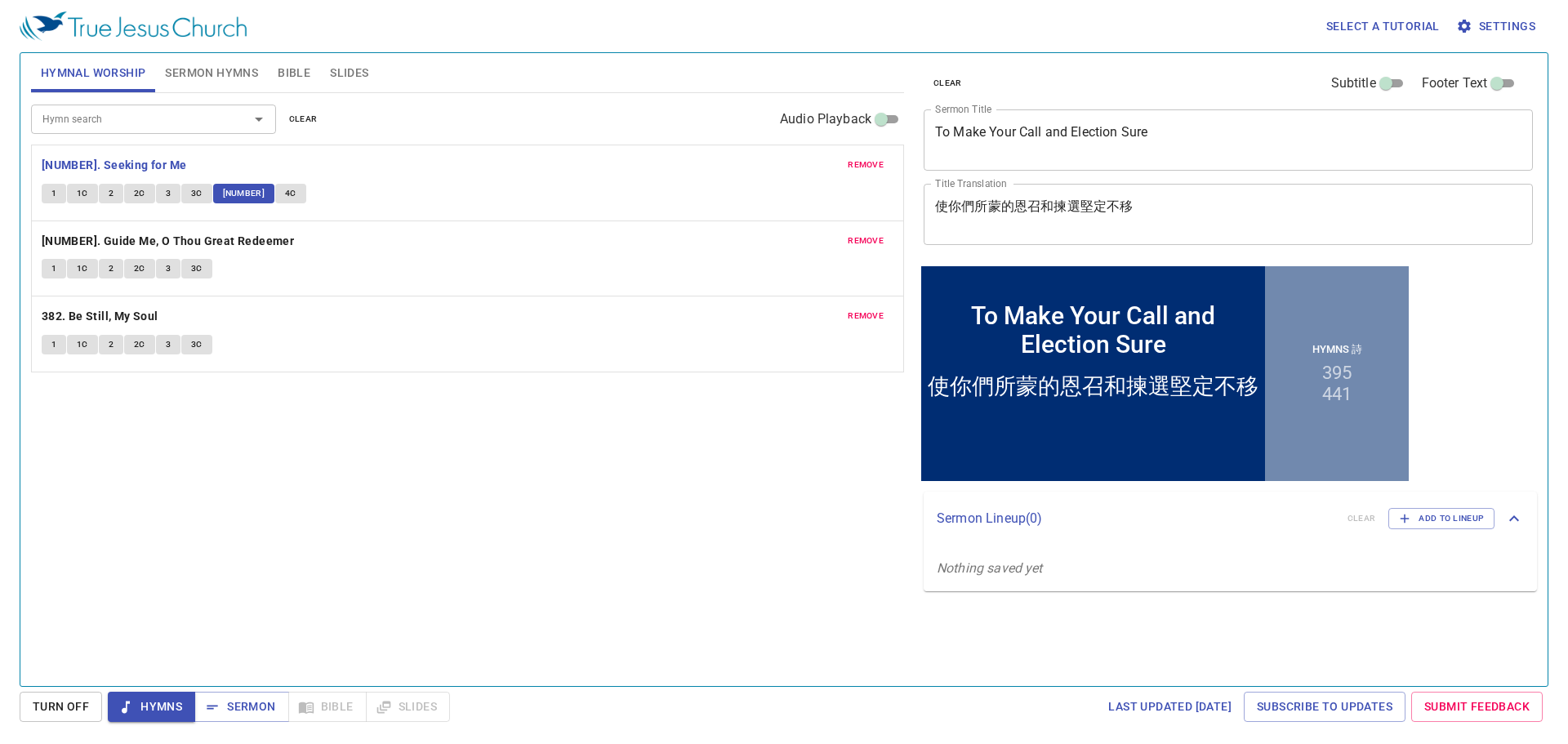 click on "3C" at bounding box center (54, 194) 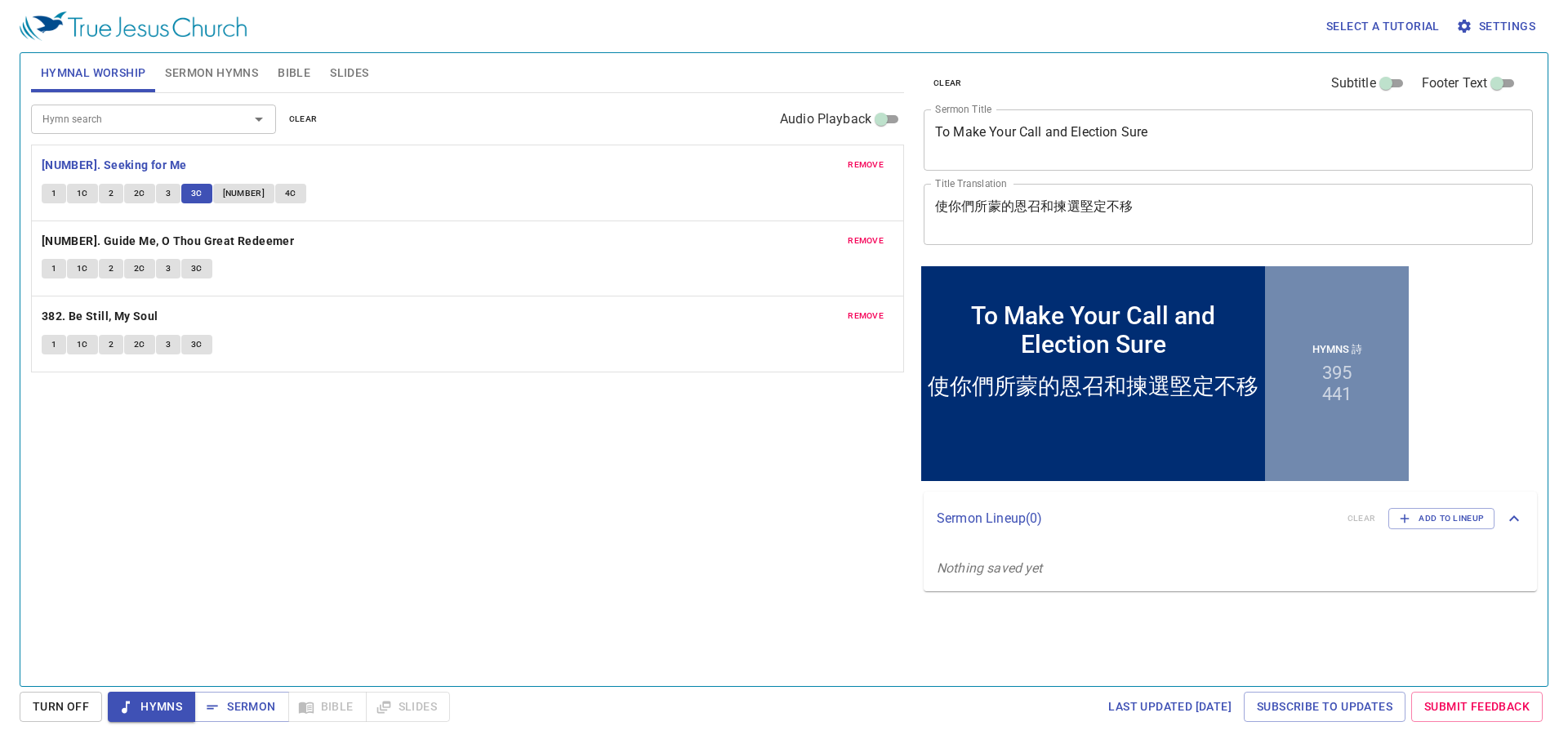 click on "[NUMBER]" at bounding box center [243, 194] 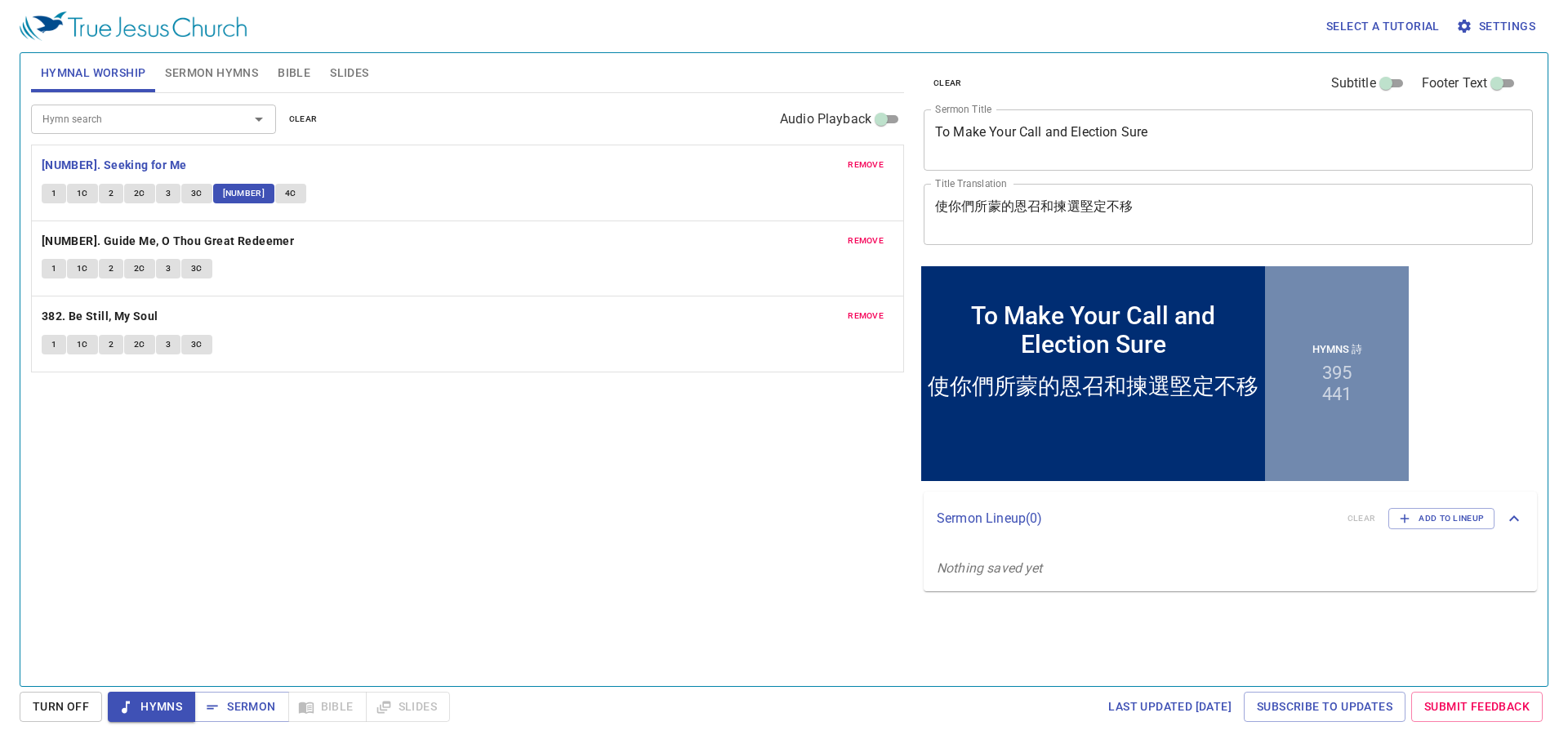 click on "4C" at bounding box center [291, 194] 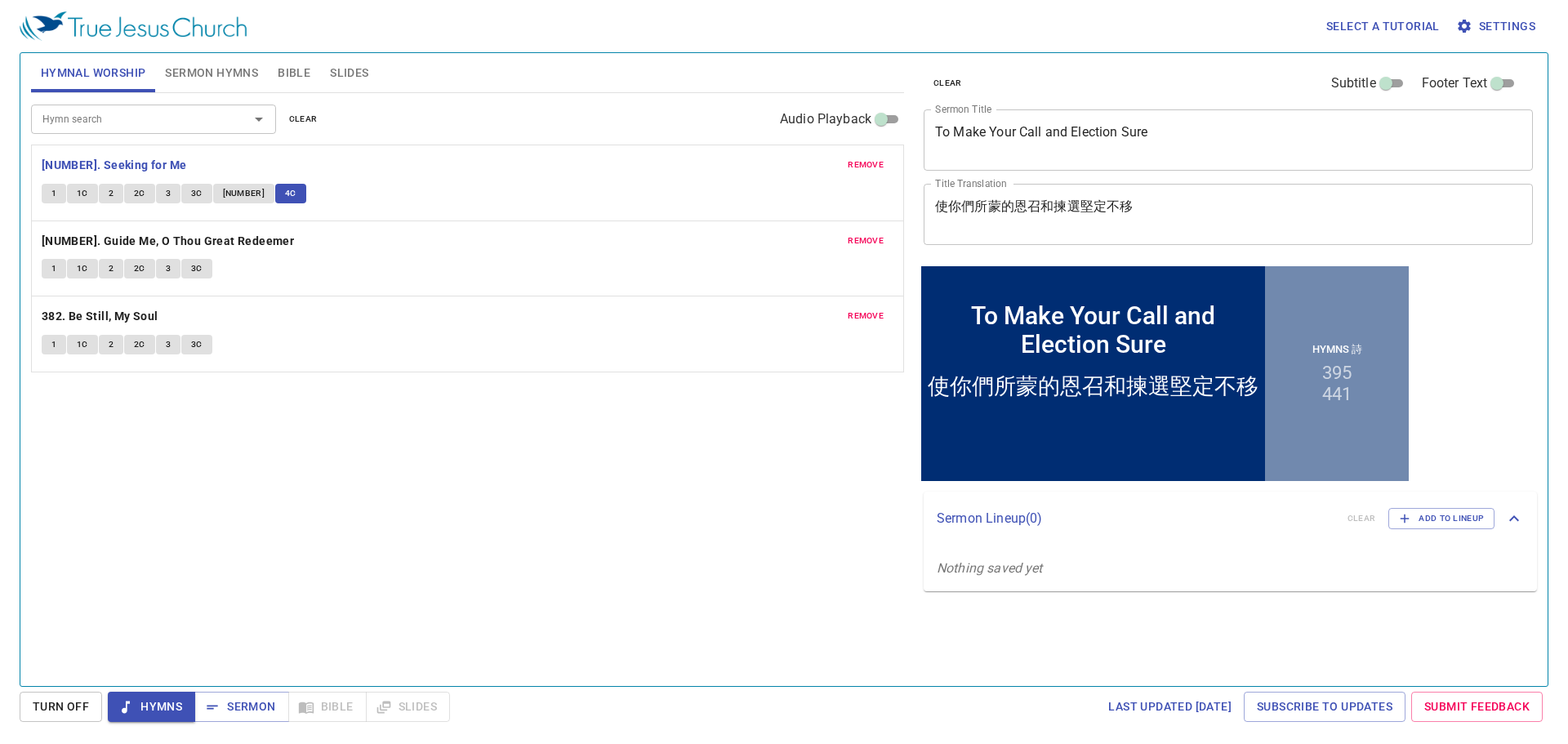 click on "1" at bounding box center (54, 269) 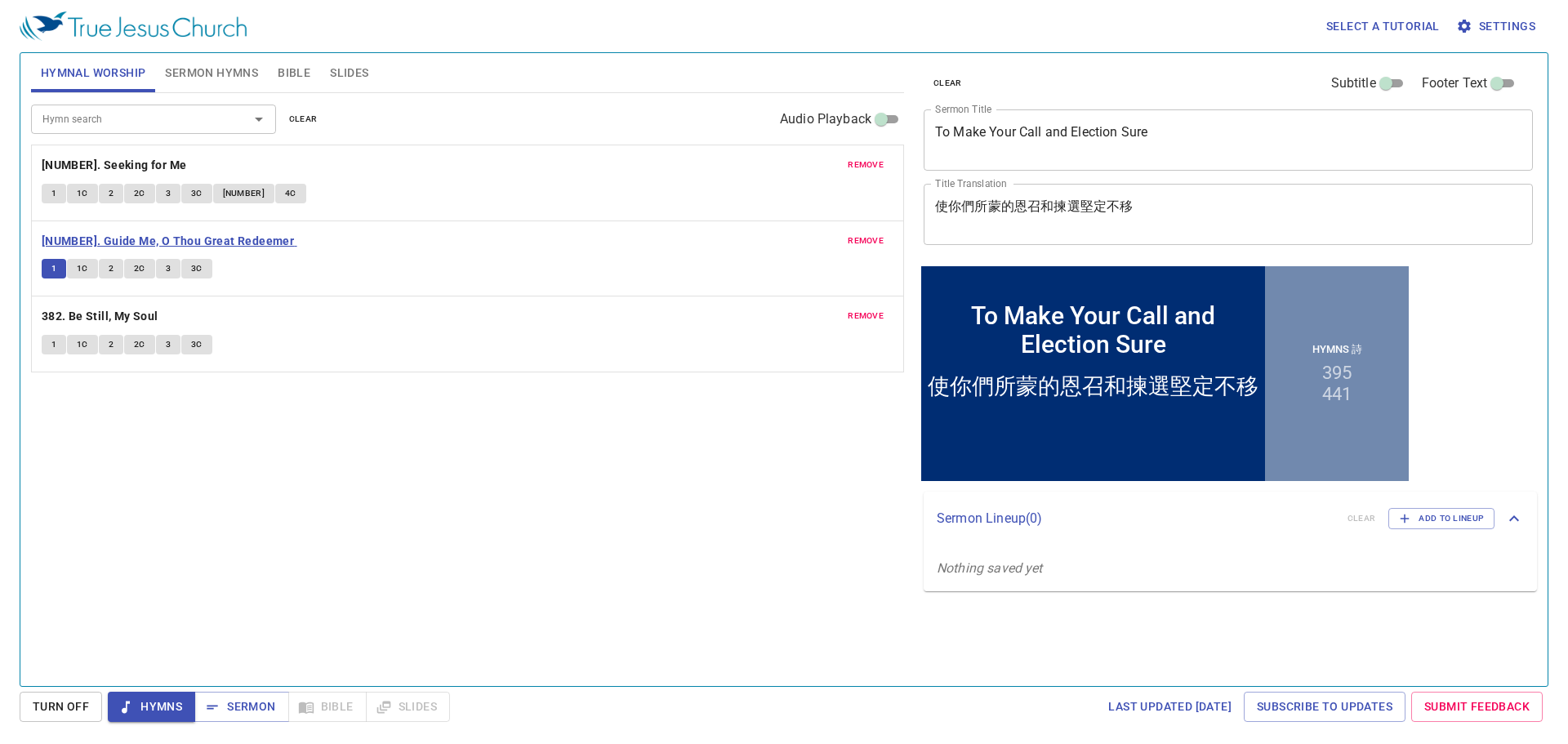 click on "[NUMBER]. Guide Me, O Thou Great Redeemer" at bounding box center (167, 241) 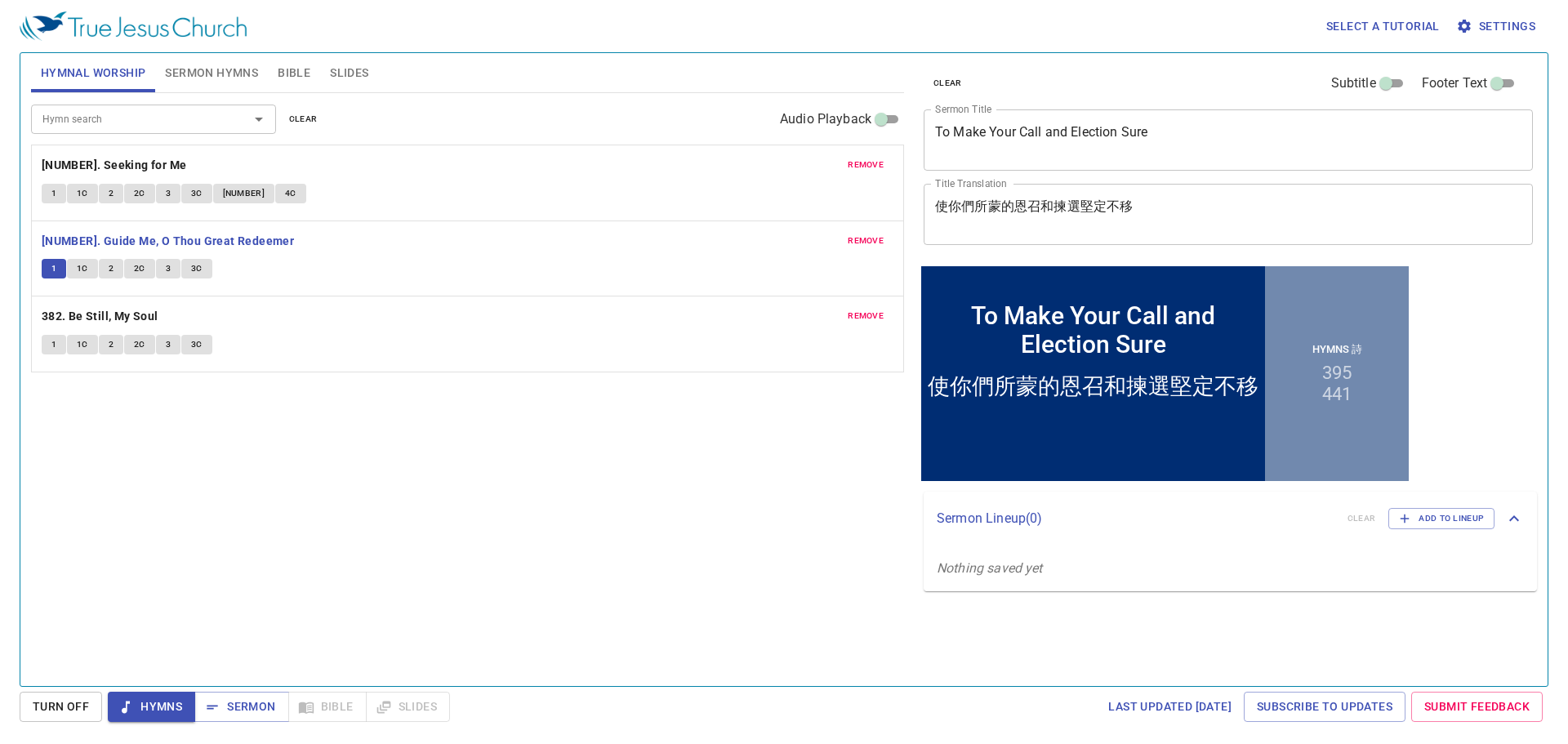 click on "1" at bounding box center (54, 269) 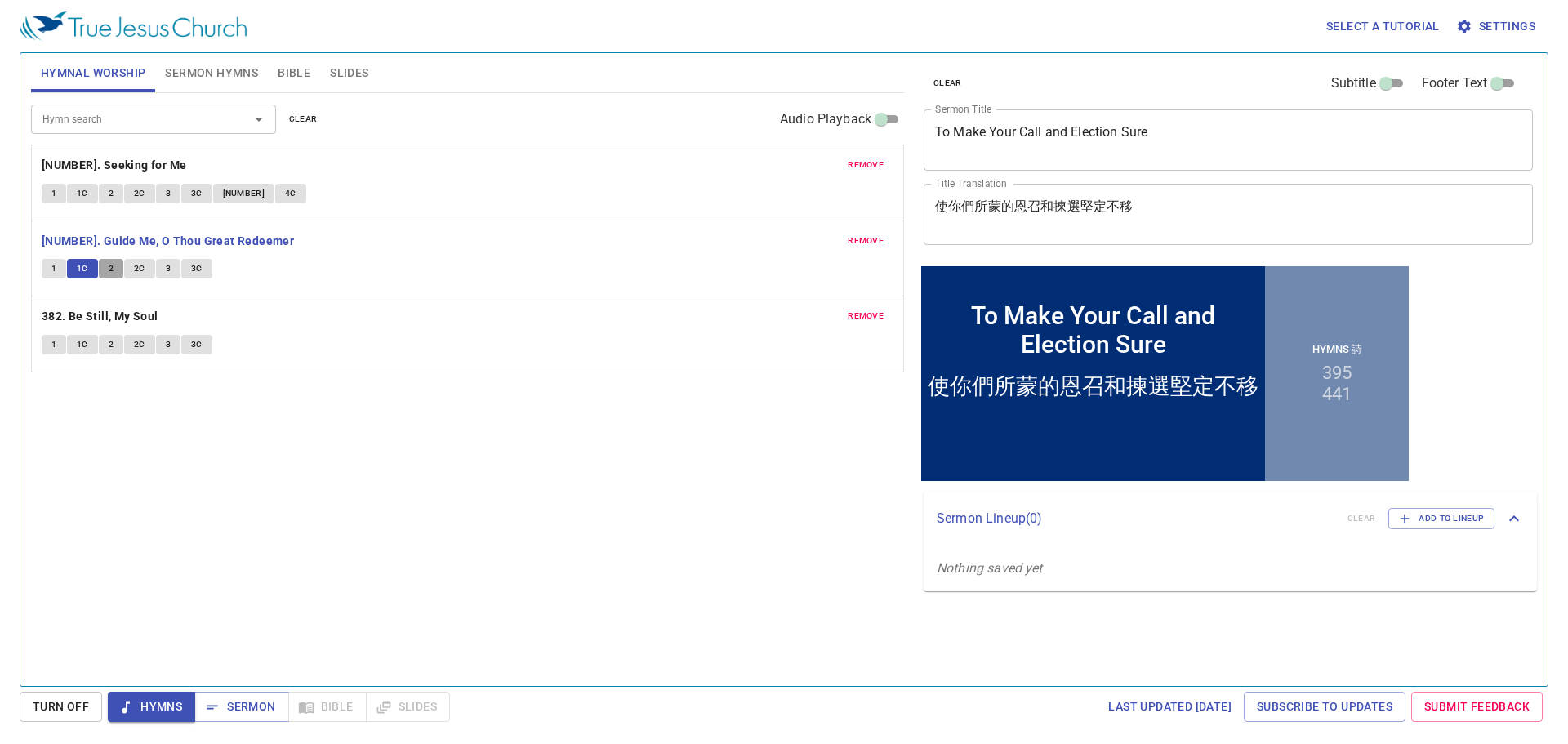 click on "2" at bounding box center (111, 269) 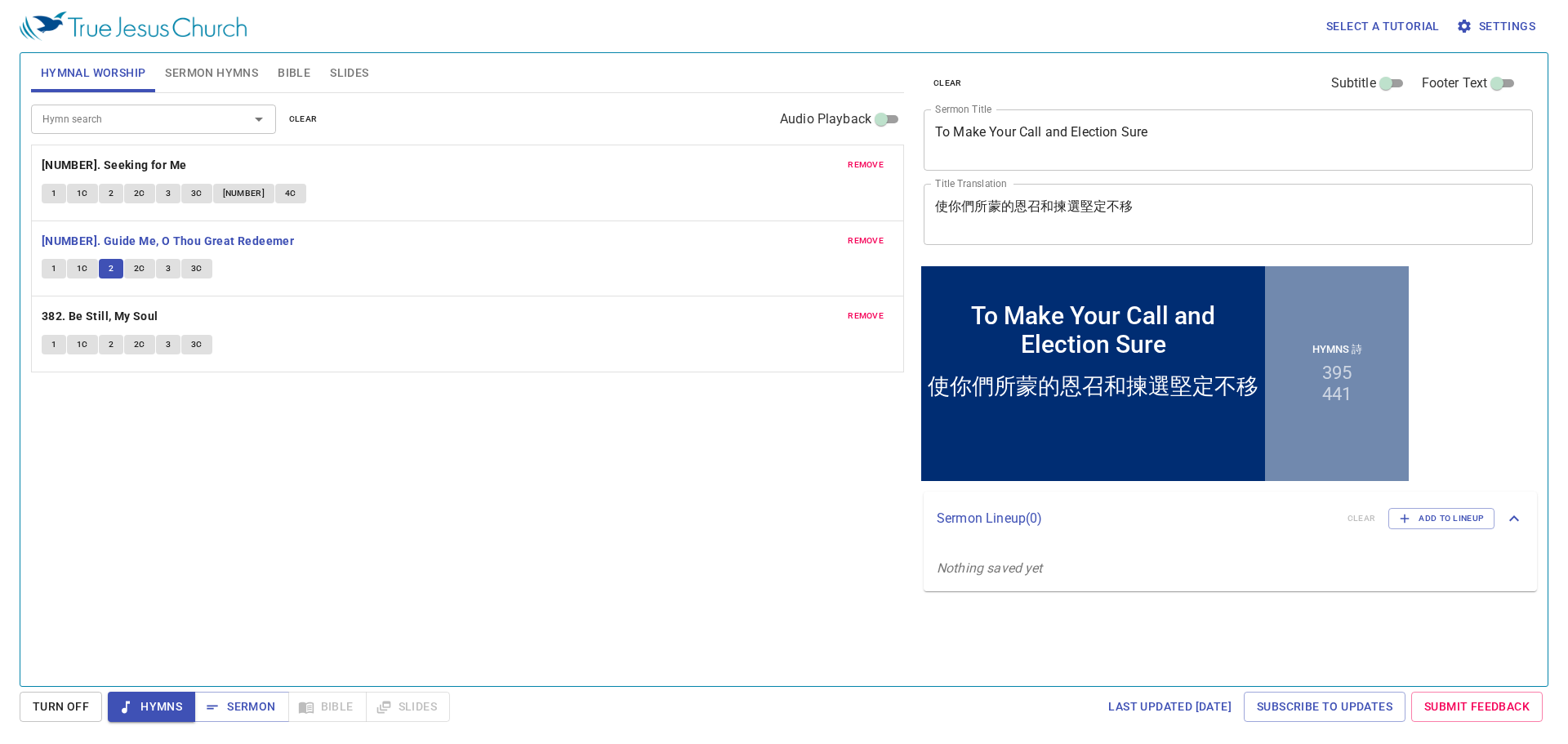 click on "2C" at bounding box center [54, 269] 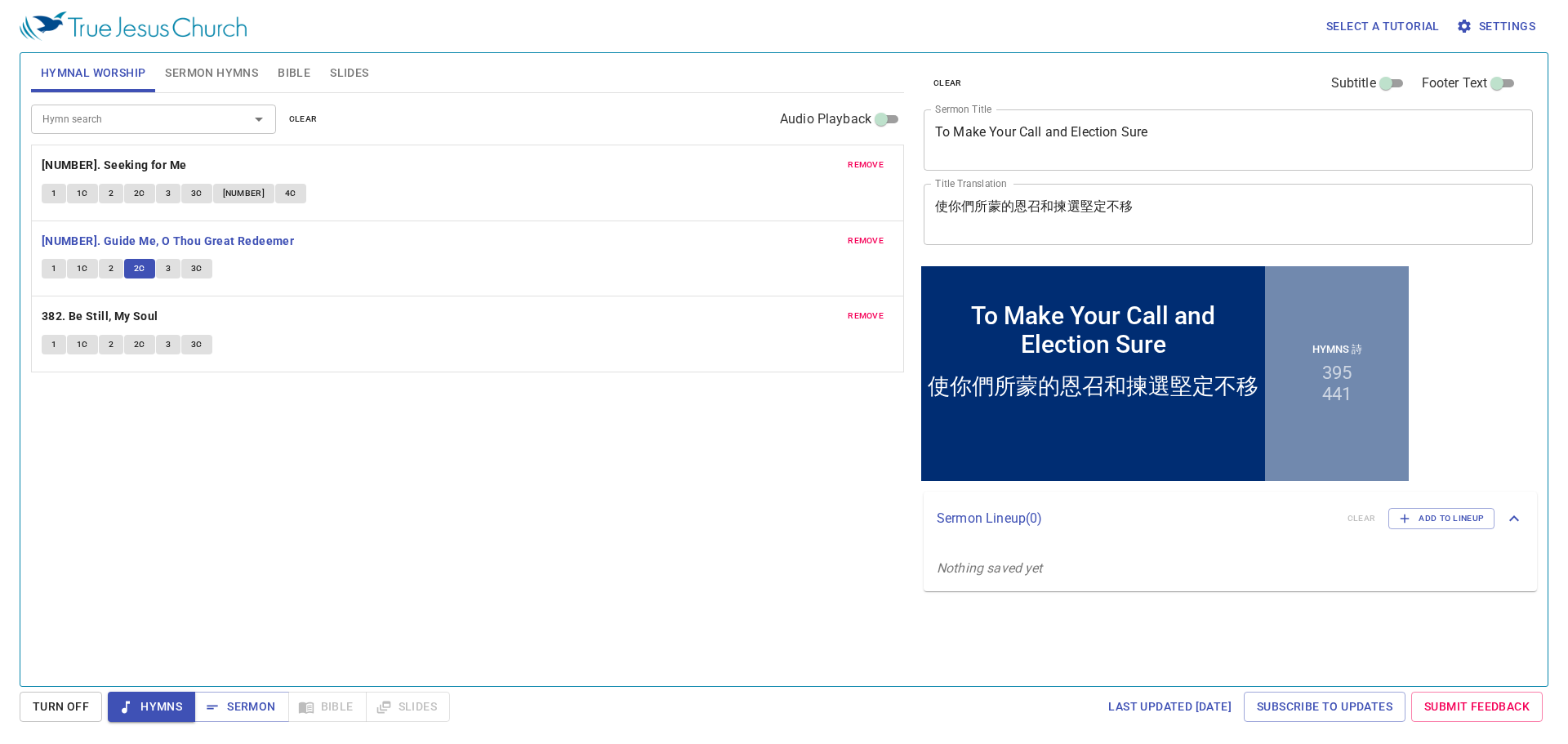 click on "3" at bounding box center (168, 269) 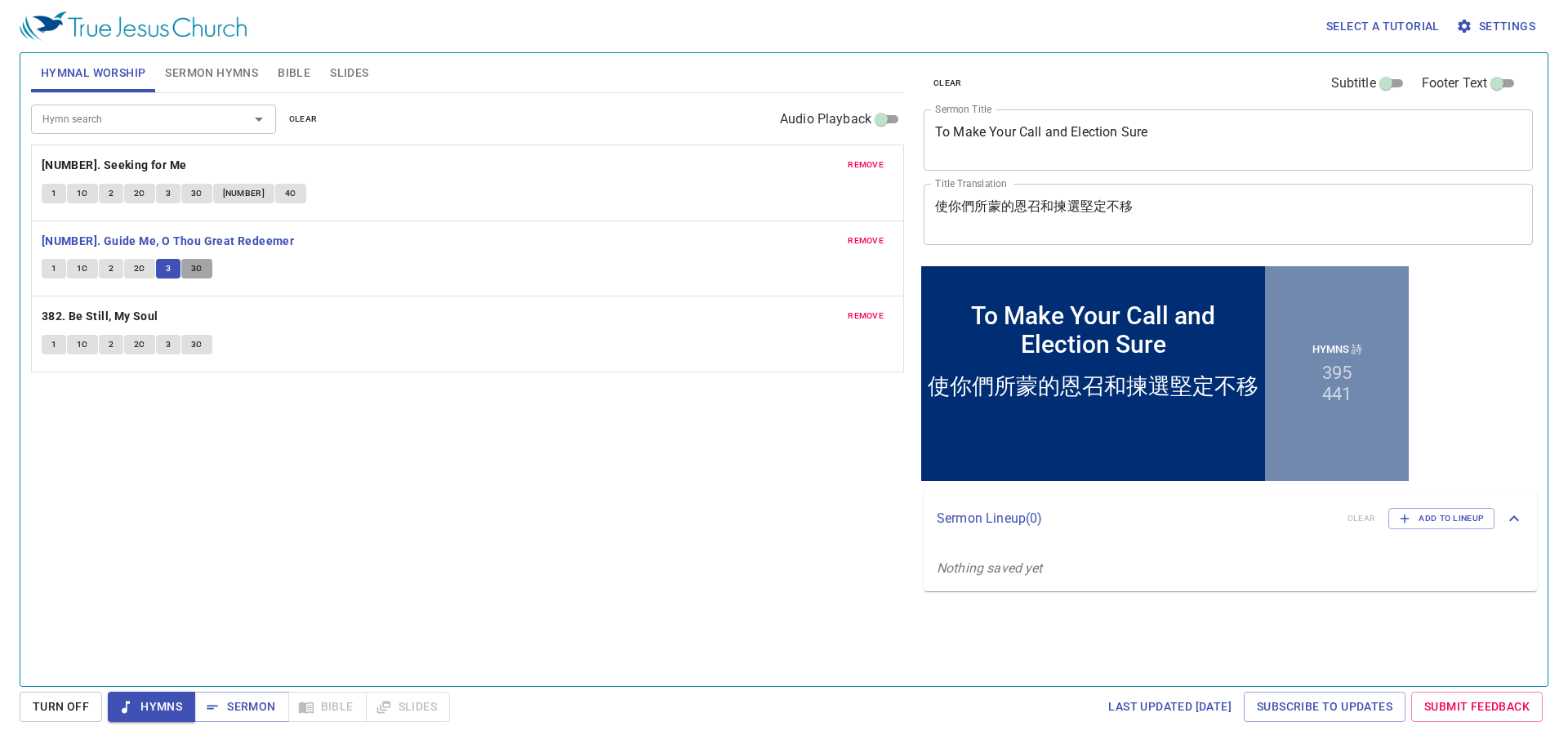 click on "3C" at bounding box center (54, 269) 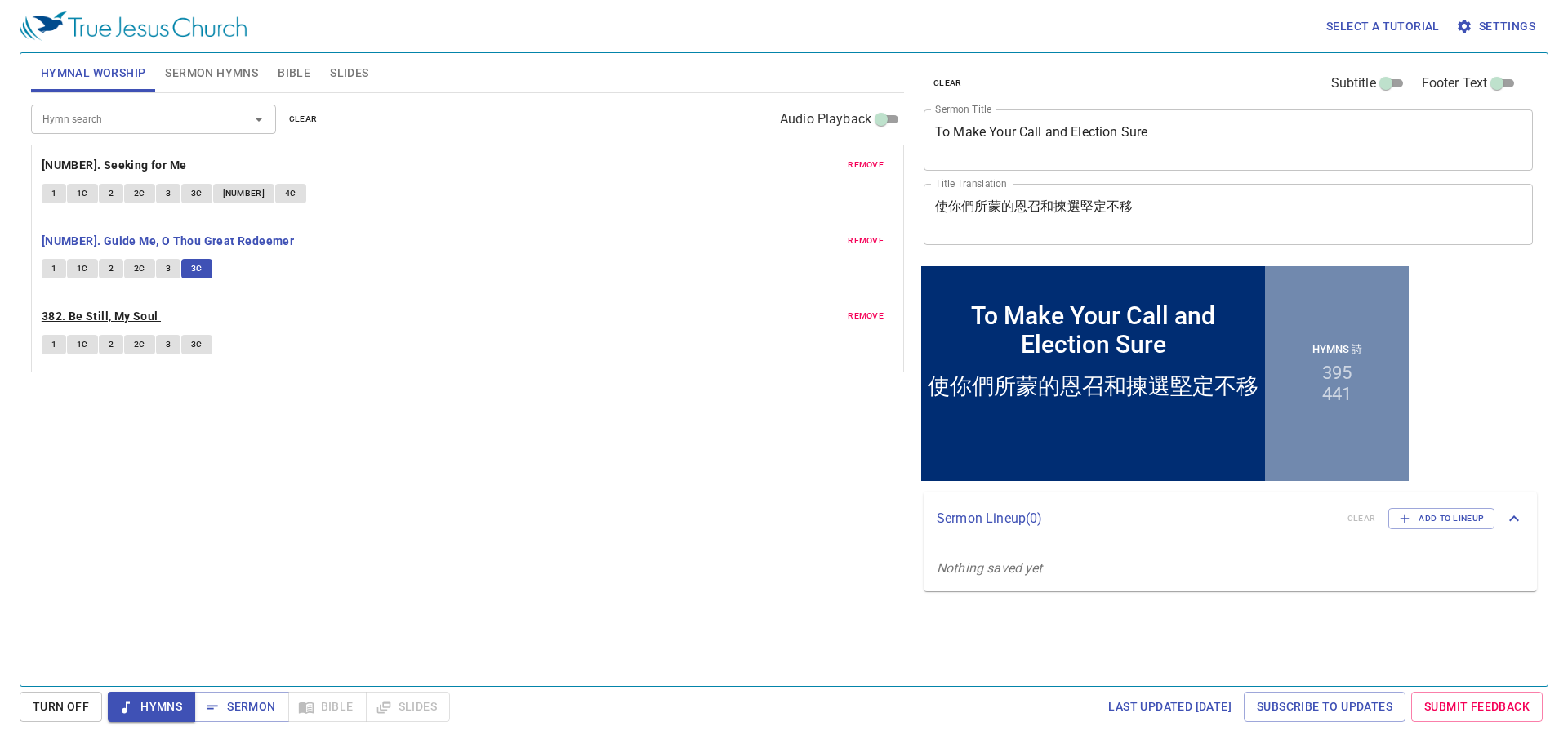 click on "382. Be Still, My Soul" at bounding box center [114, 165] 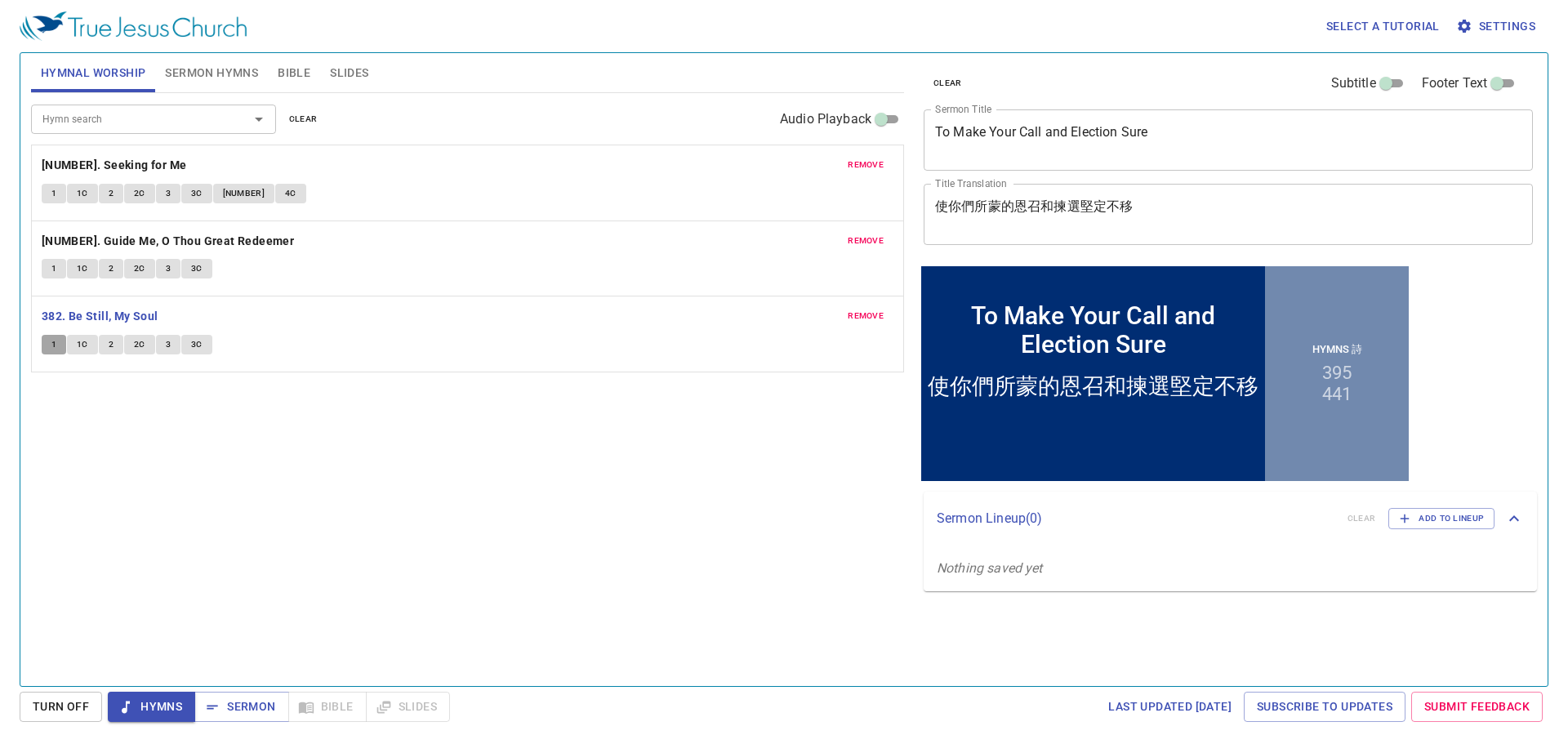 click on "1" at bounding box center (54, 345) 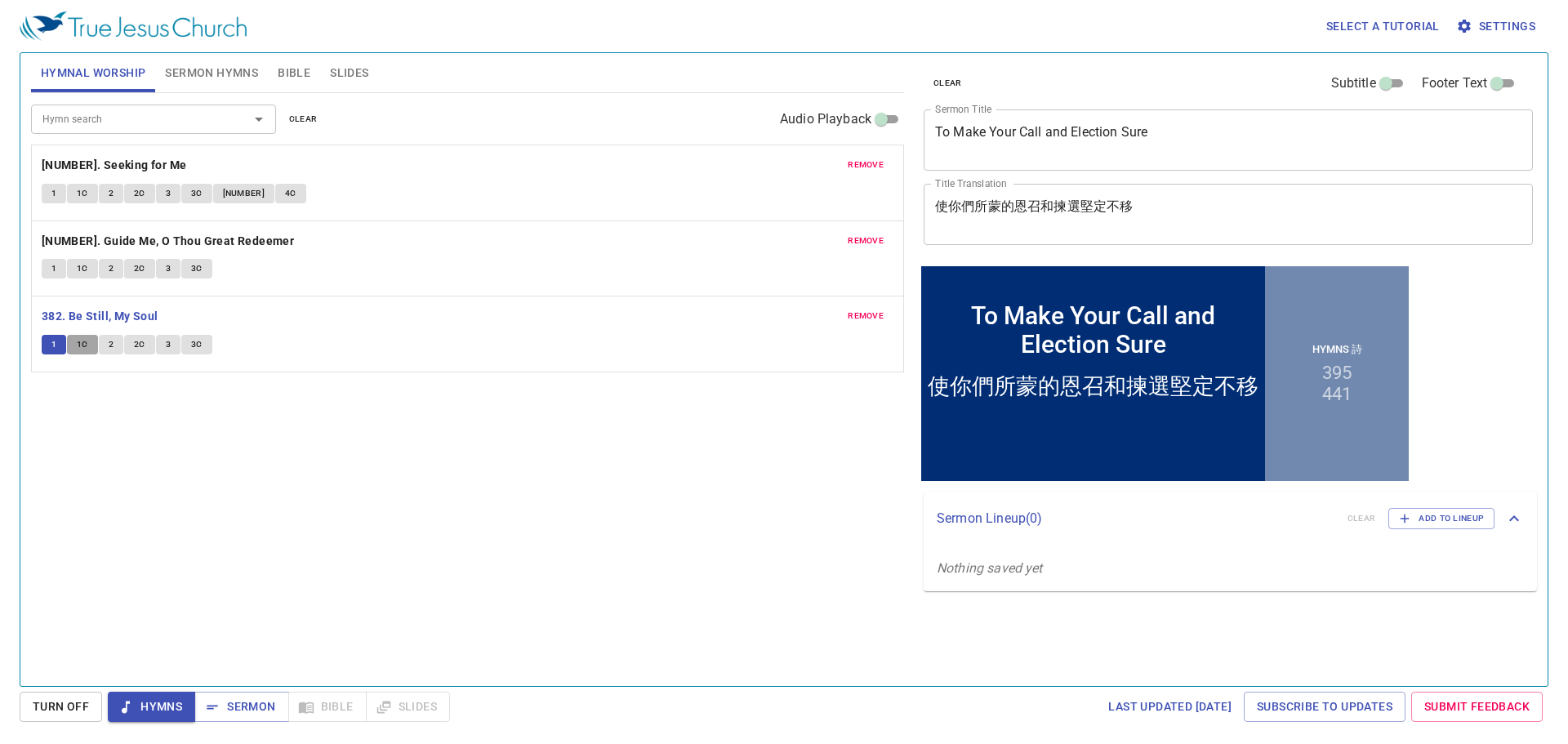click on "1C" at bounding box center (54, 345) 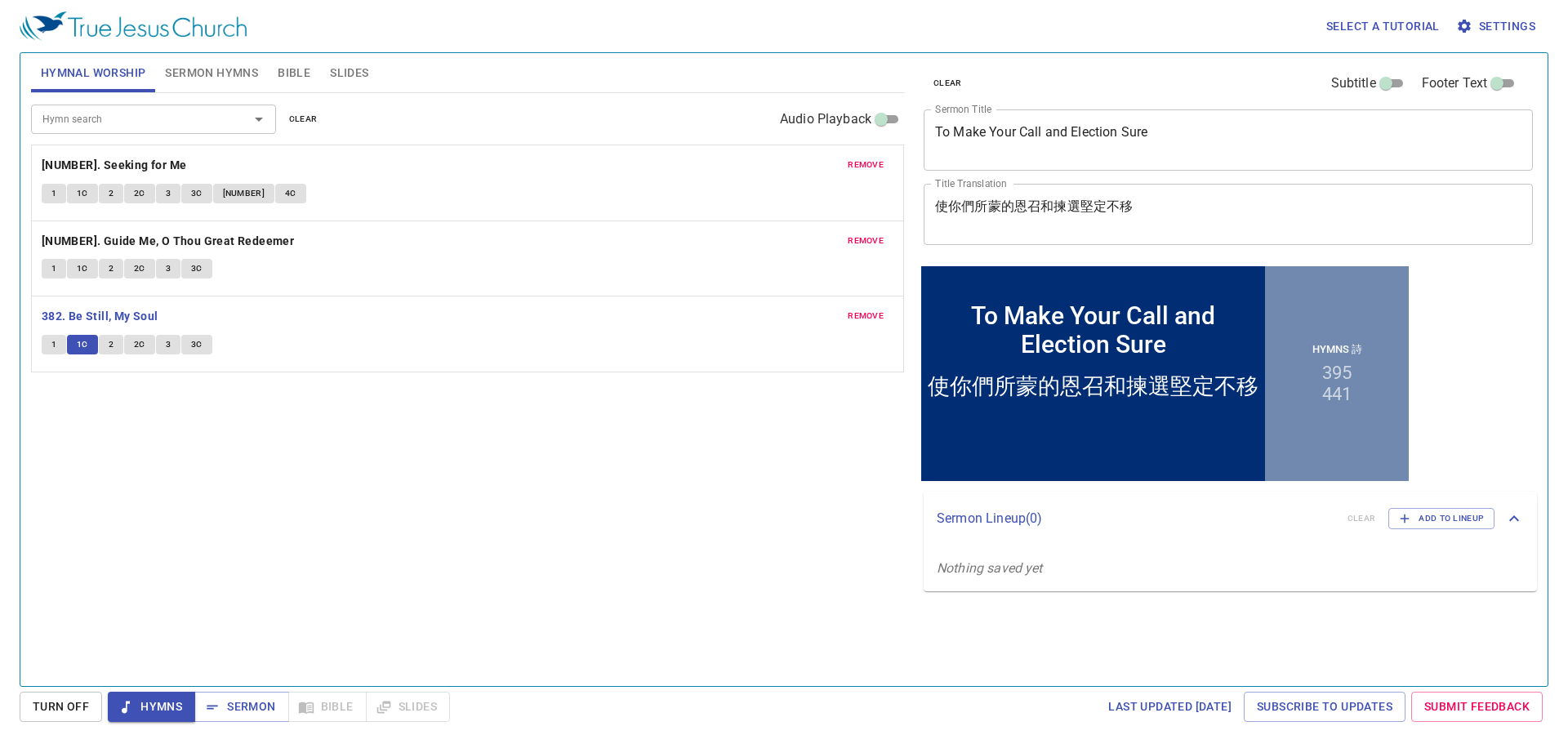 click on "2" at bounding box center (54, 345) 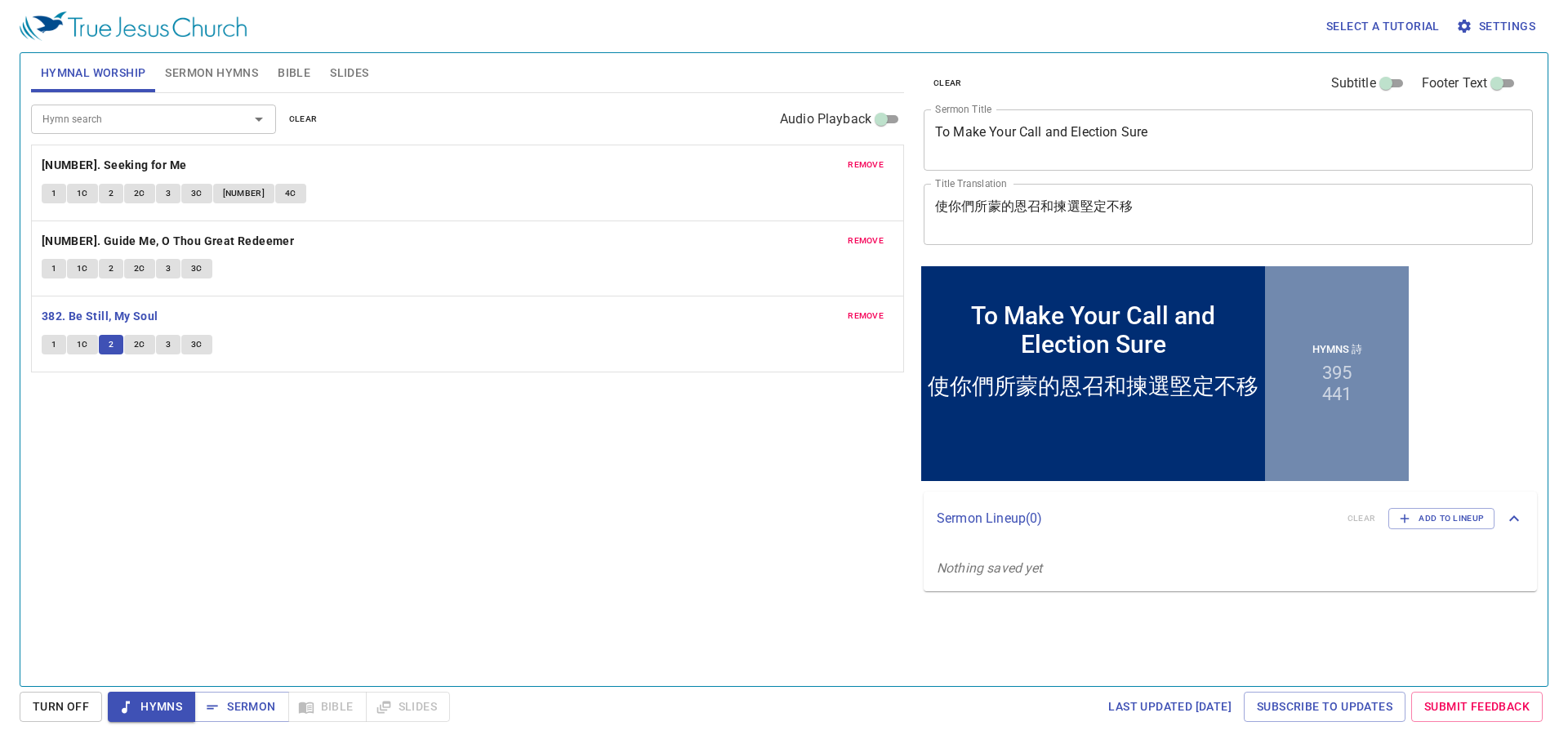 click on "2C" at bounding box center [54, 345] 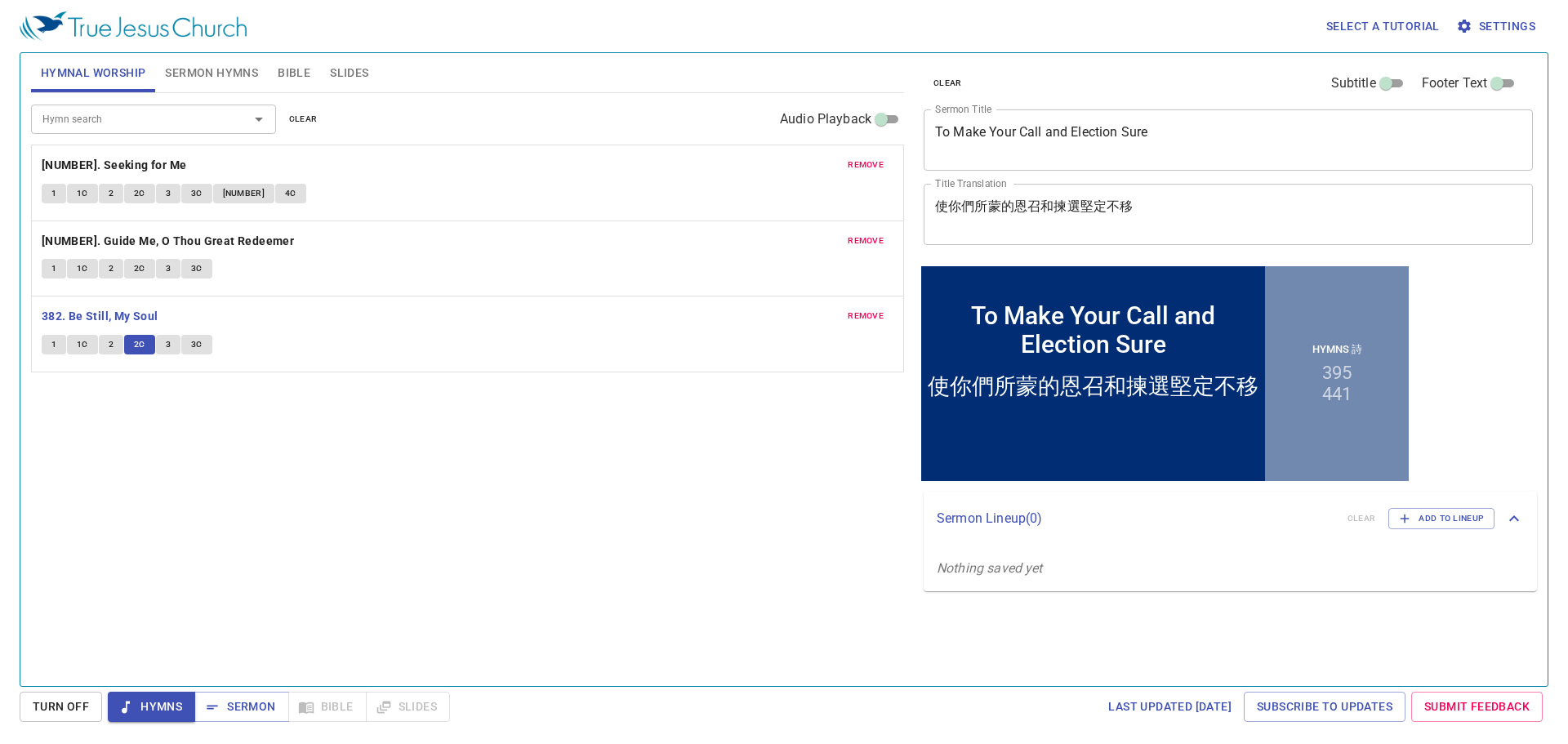 click on "3" at bounding box center [54, 345] 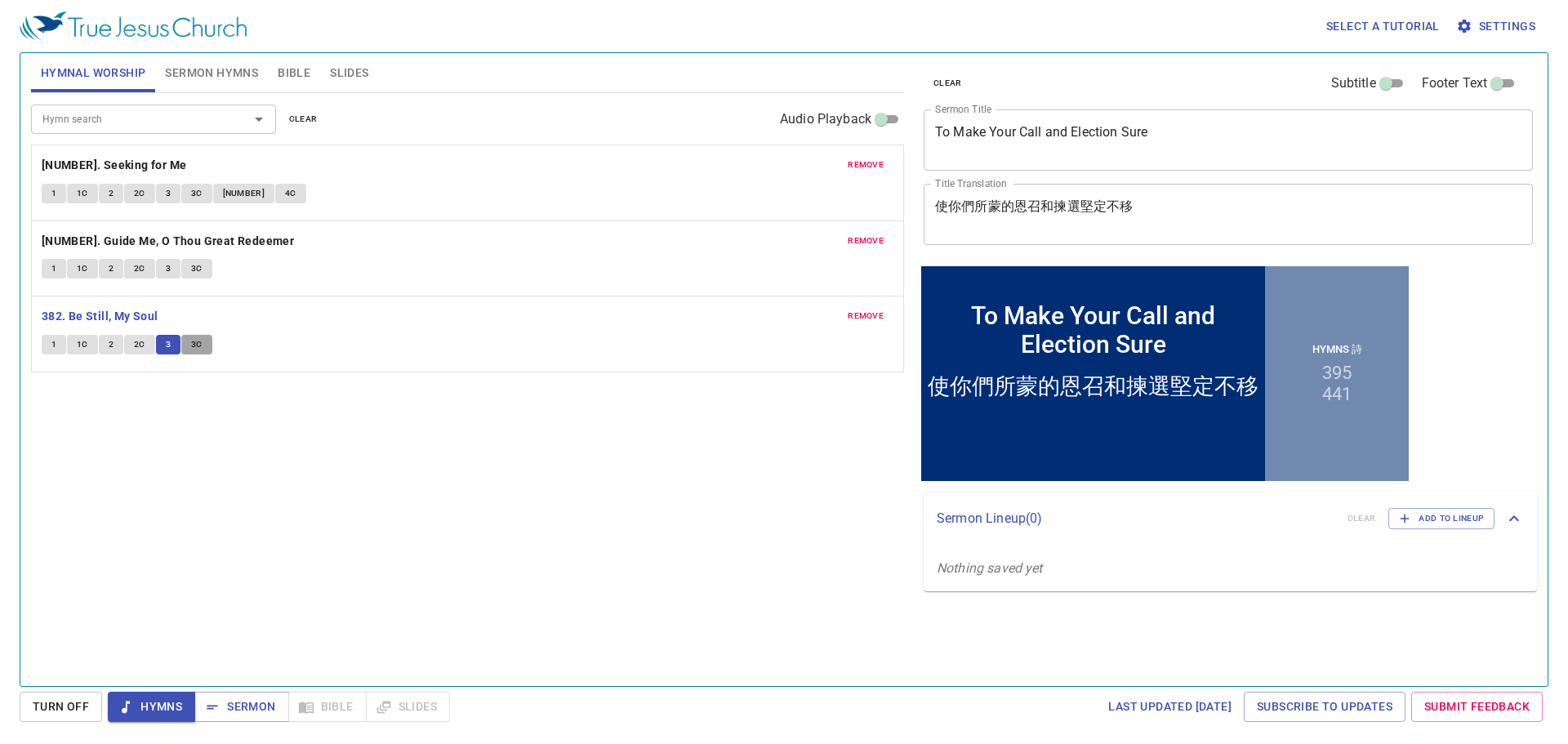 click on "3C" at bounding box center (197, 345) 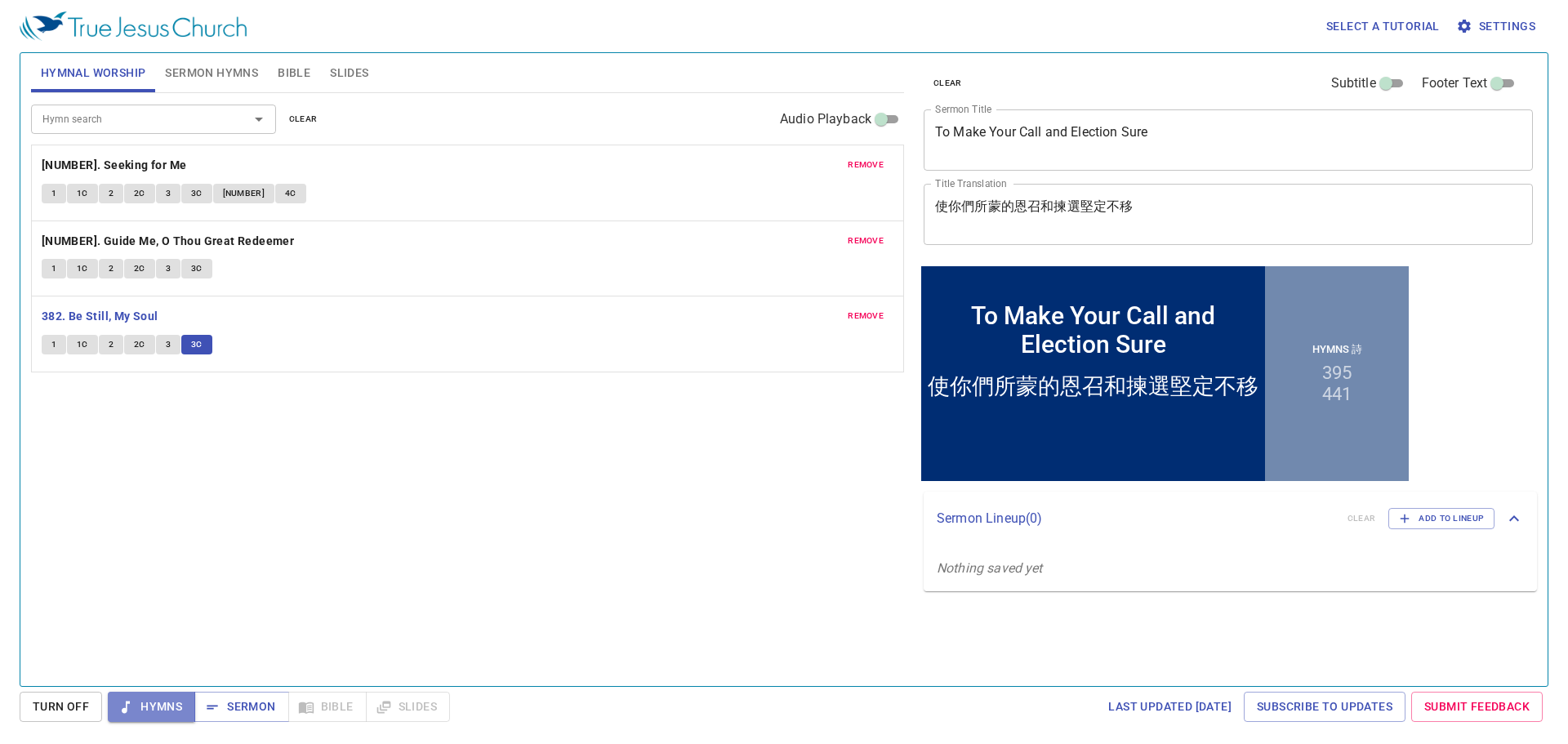 click on "Hymns" at bounding box center (151, 706) 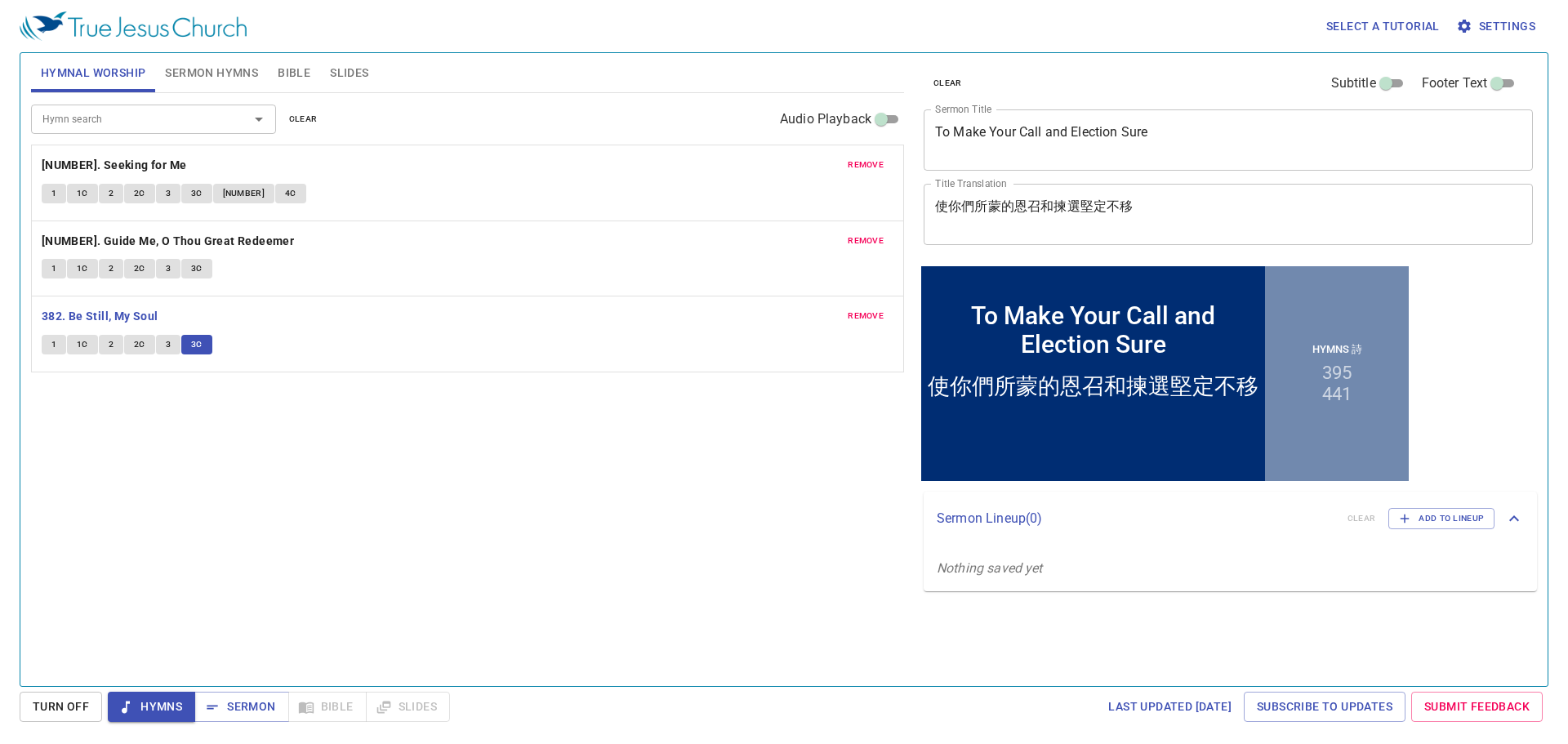 click on "Sermon Hymns" at bounding box center [212, 73] 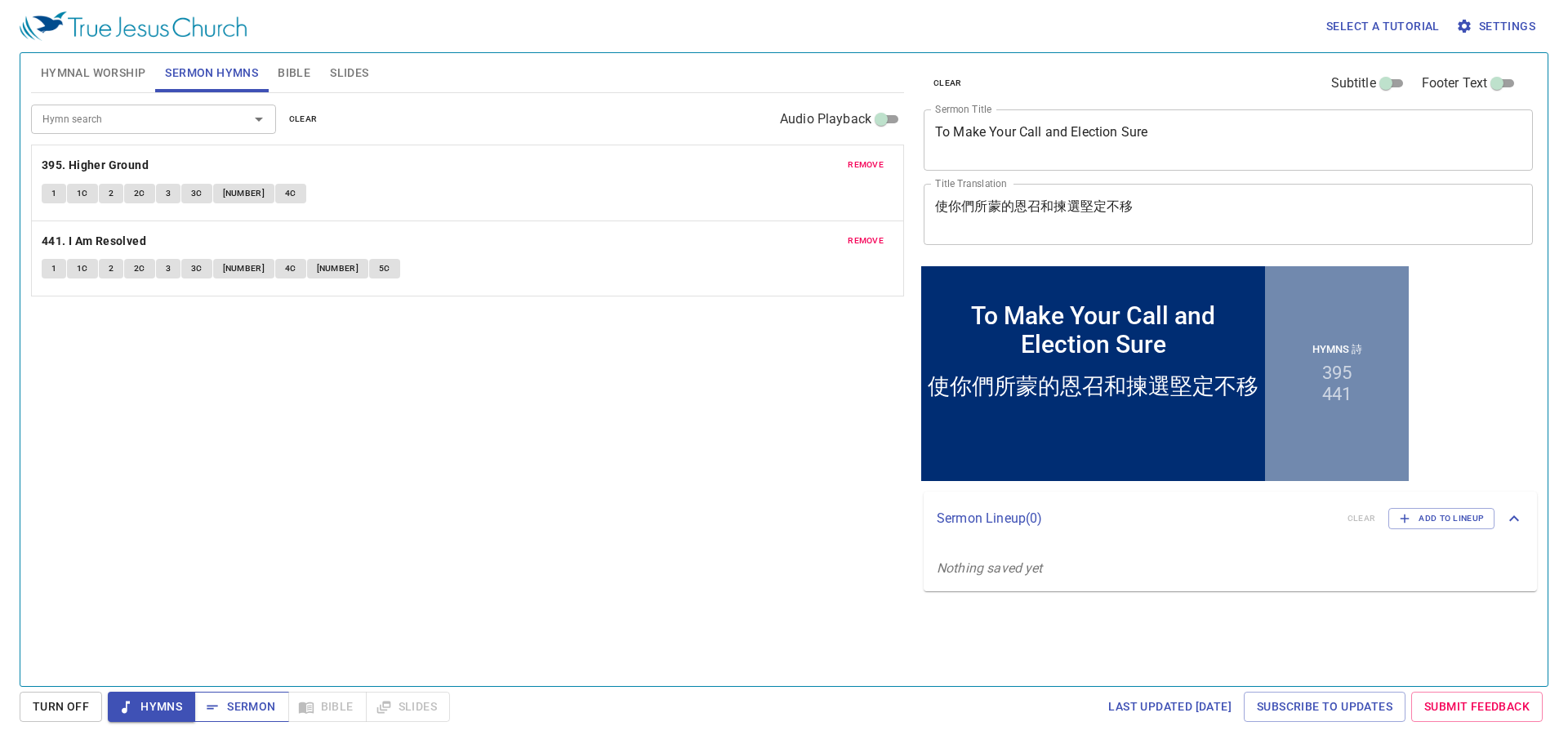 click on "Sermon" at bounding box center [241, 706] 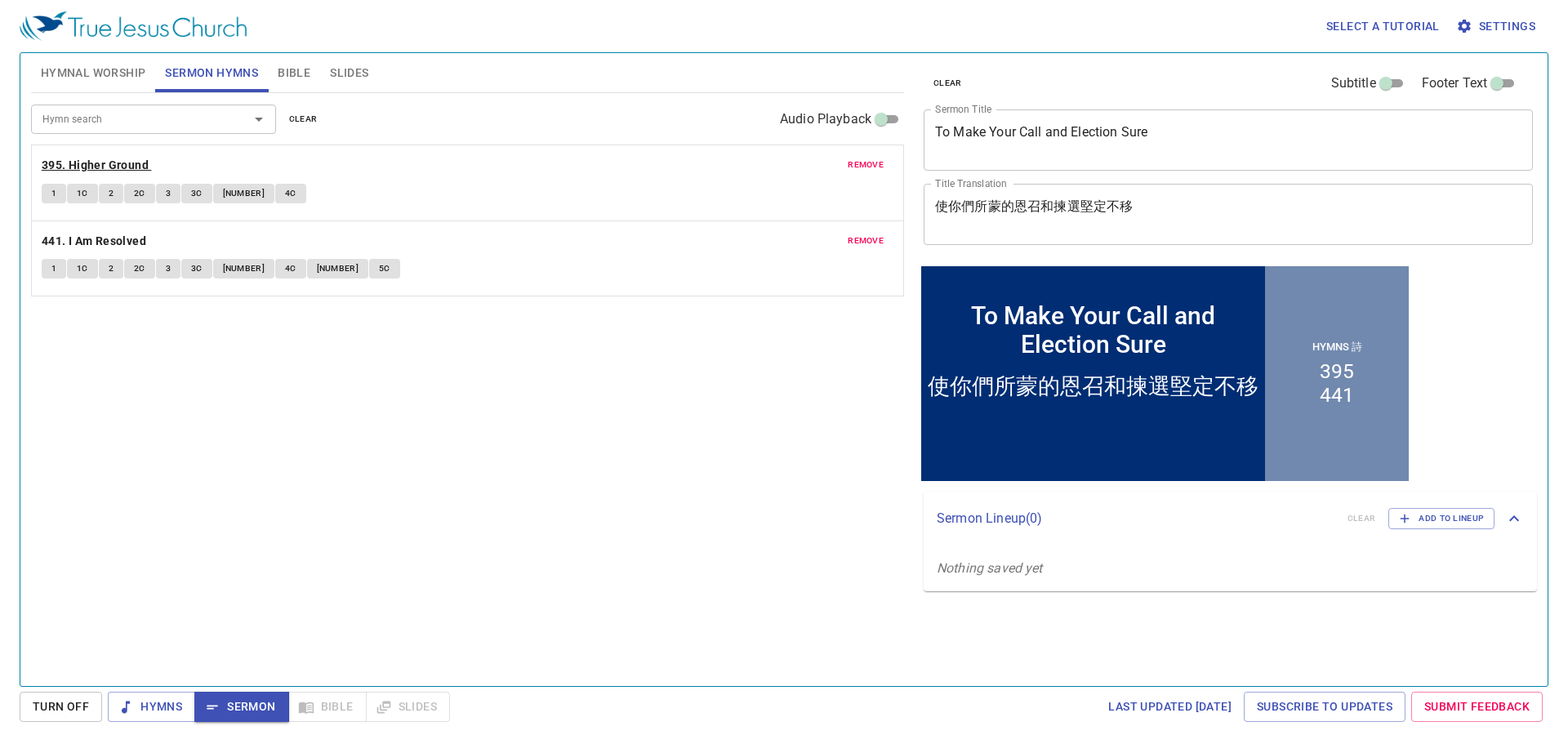 click on "395. Higher Ground" at bounding box center (0, 0) 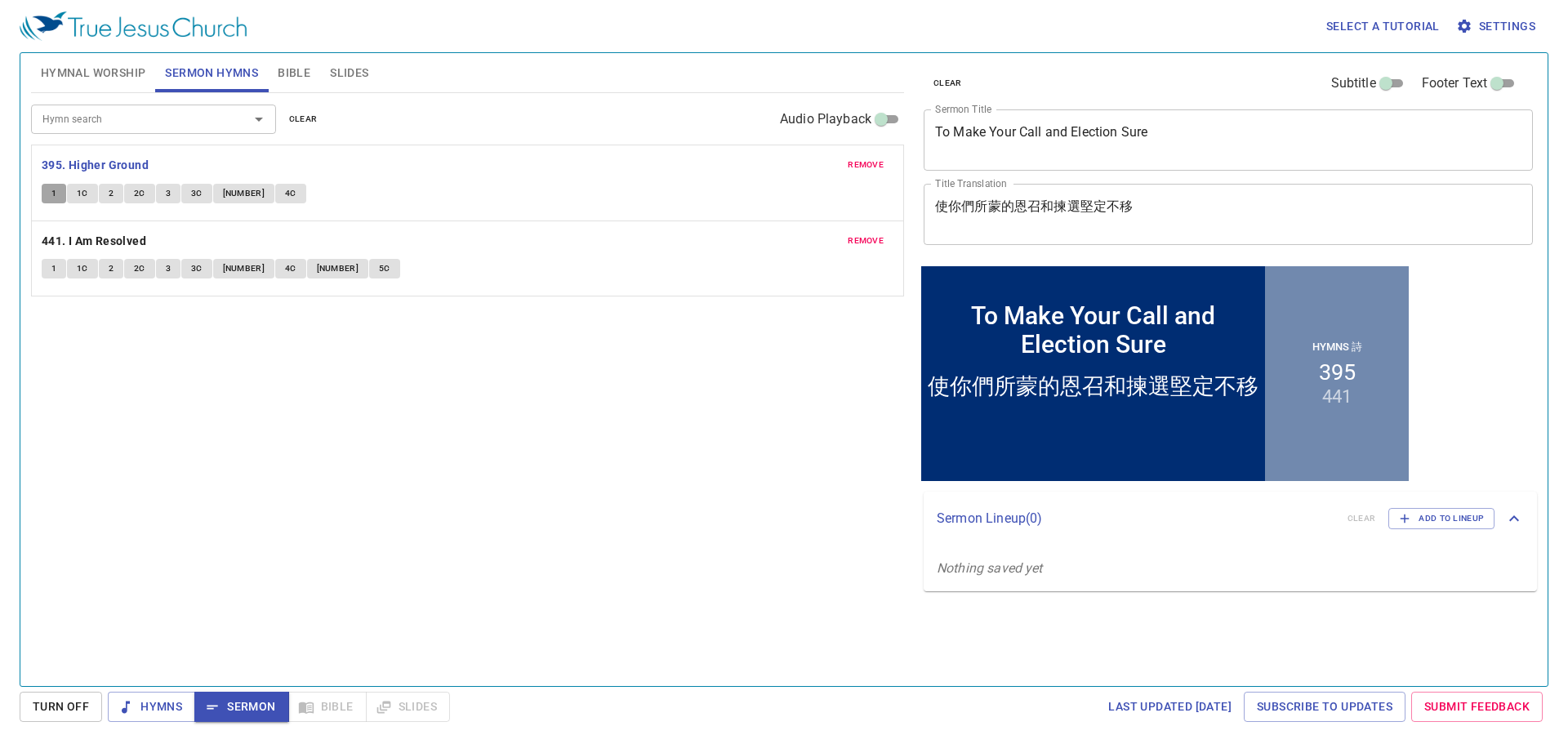 click on "1" at bounding box center [54, 194] 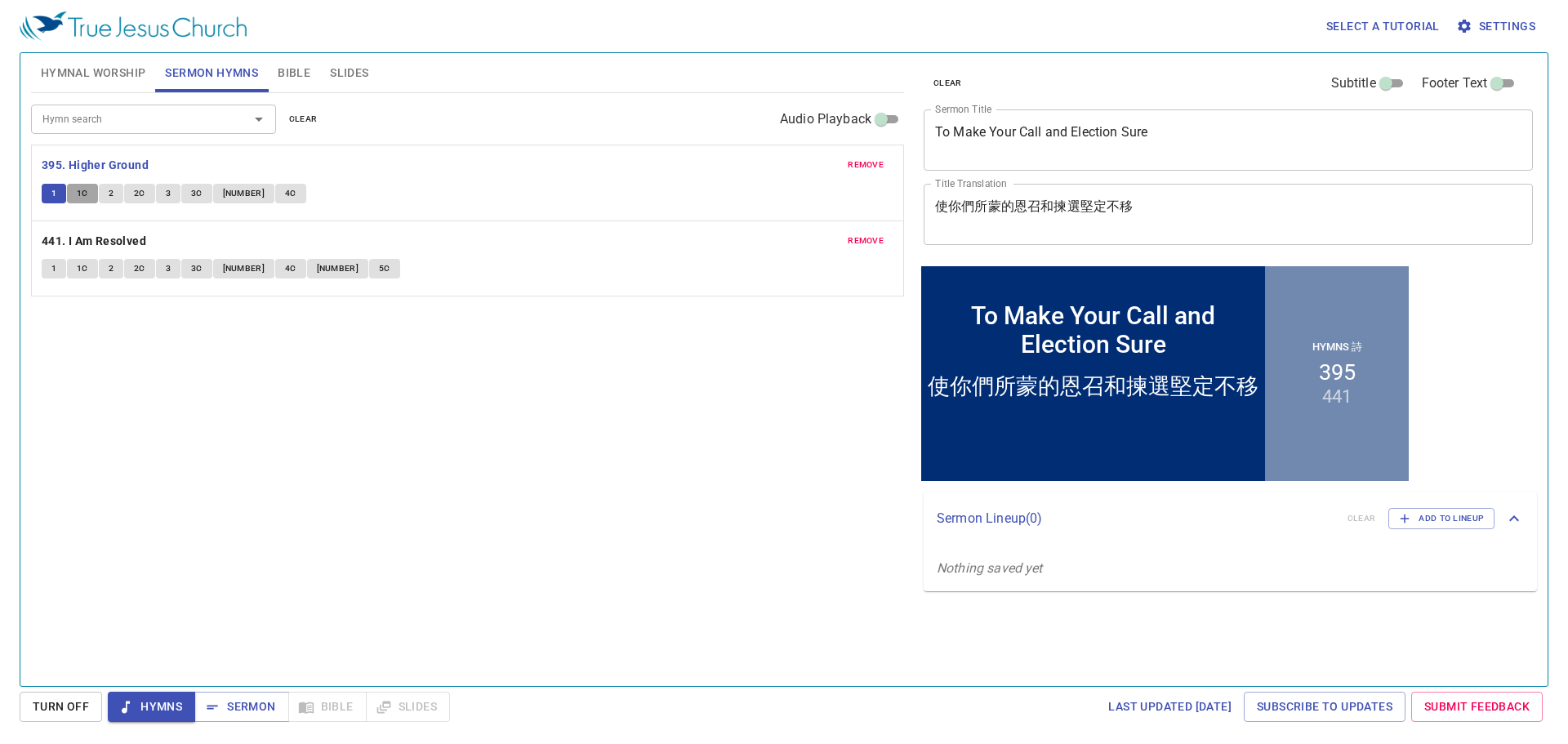 click on "1C" at bounding box center [82, 194] 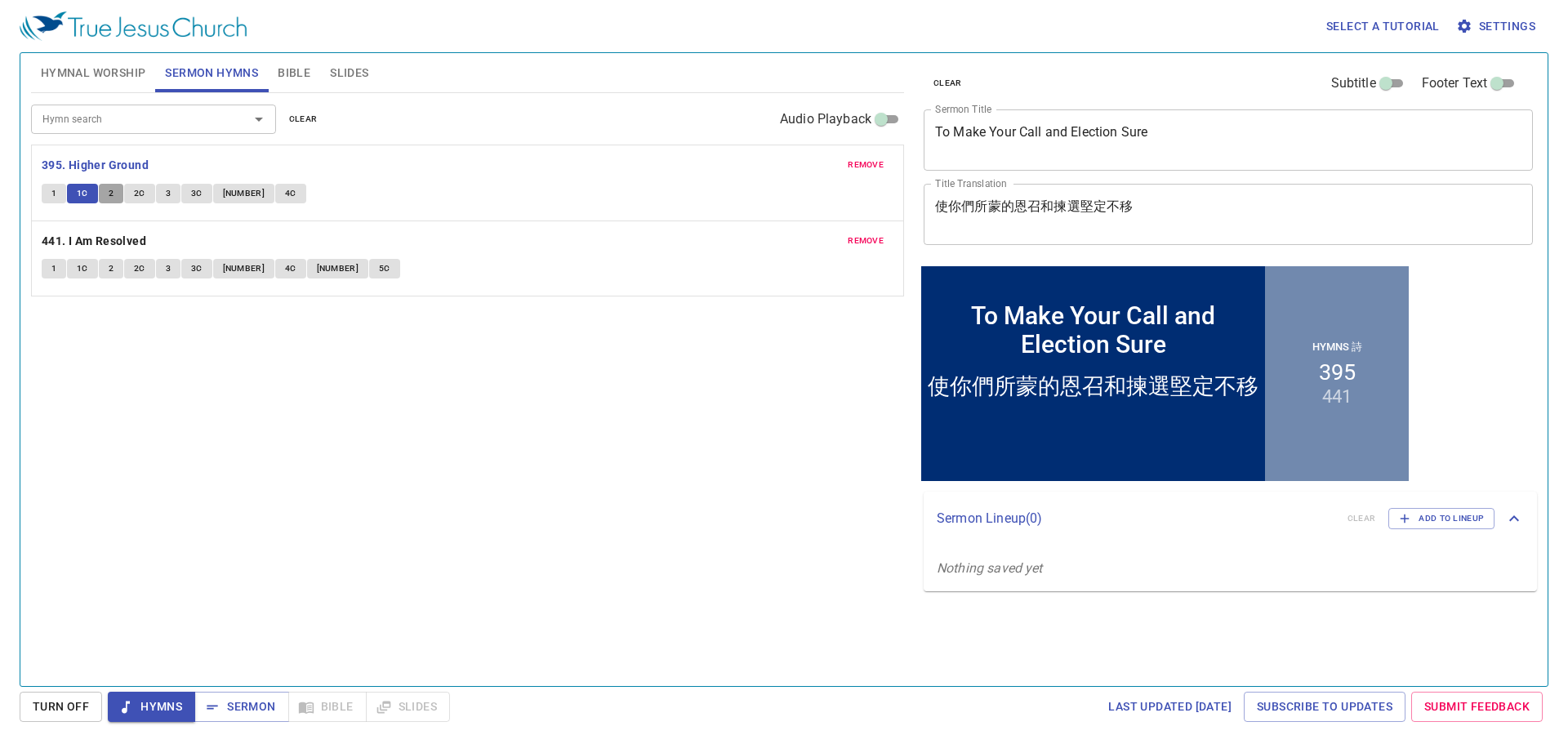 click on "2" at bounding box center (111, 194) 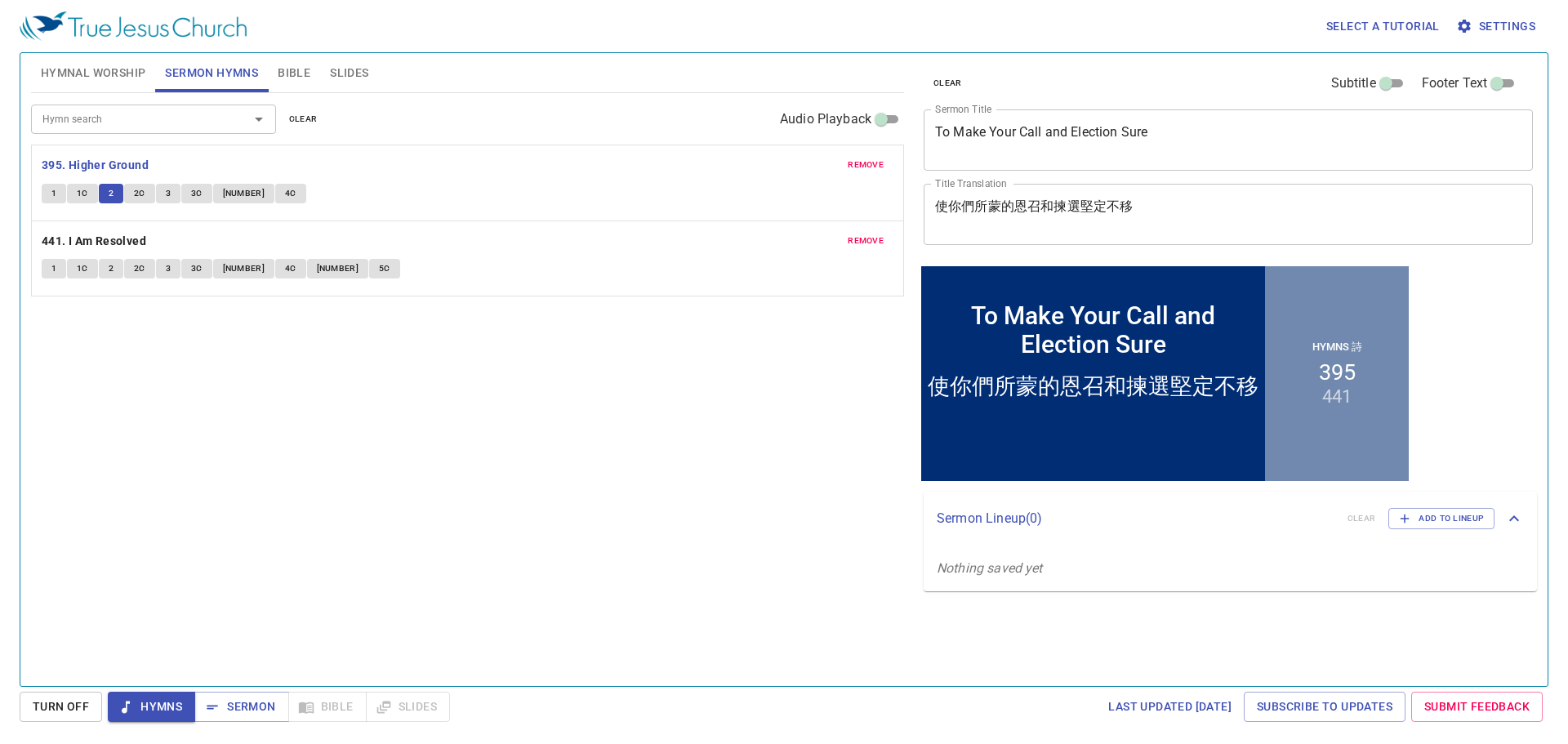 click on "2C" at bounding box center (140, 194) 